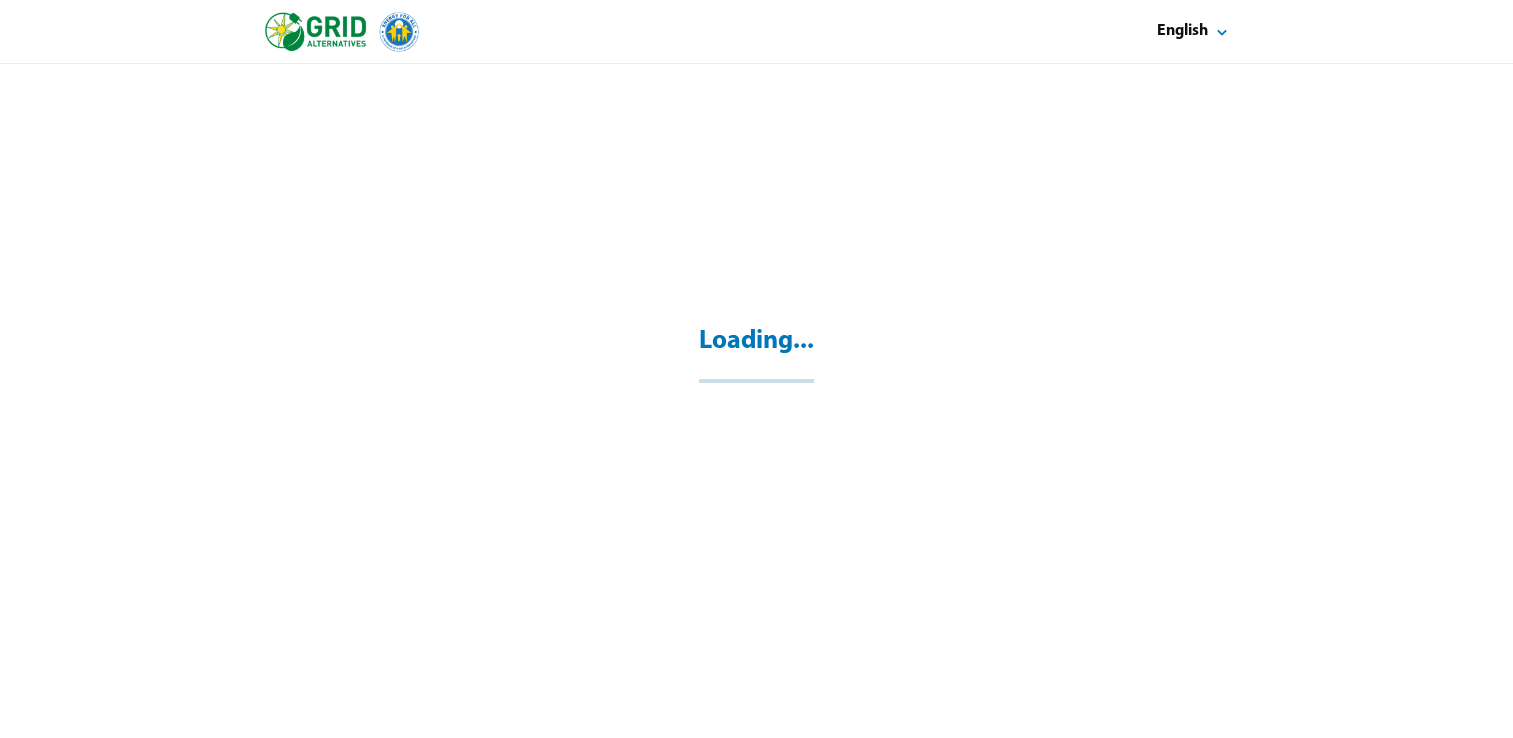 select on "**" 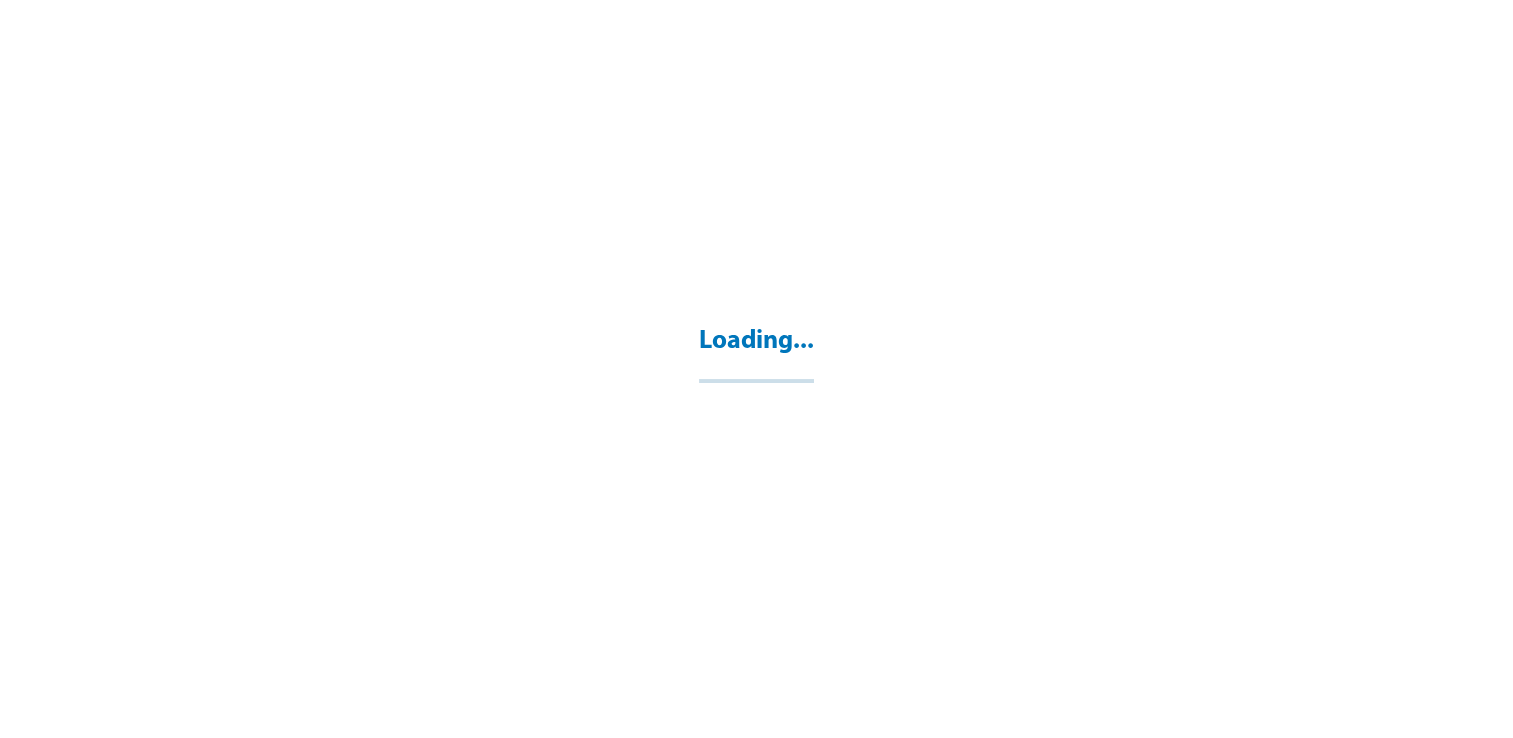 select on "**" 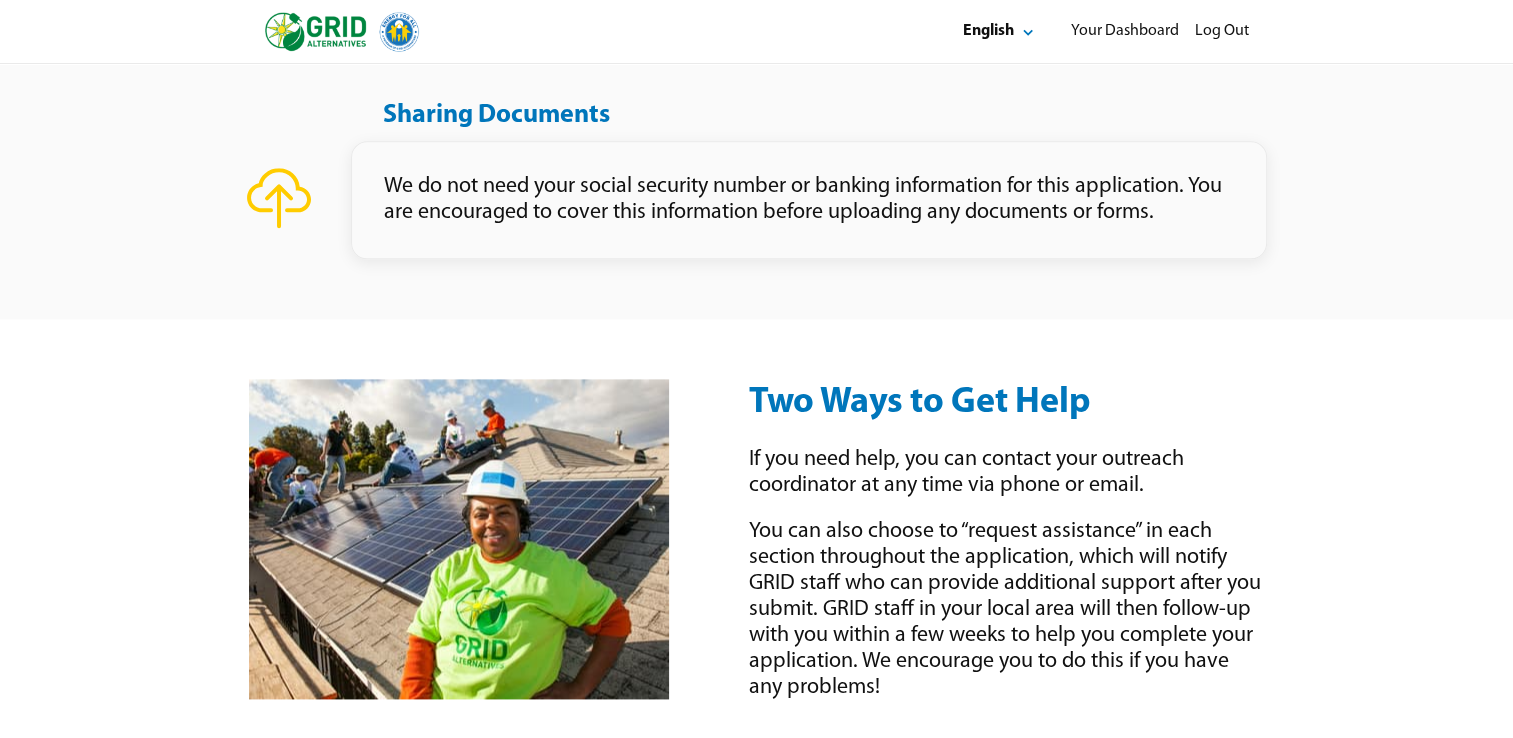scroll, scrollTop: 3020, scrollLeft: 0, axis: vertical 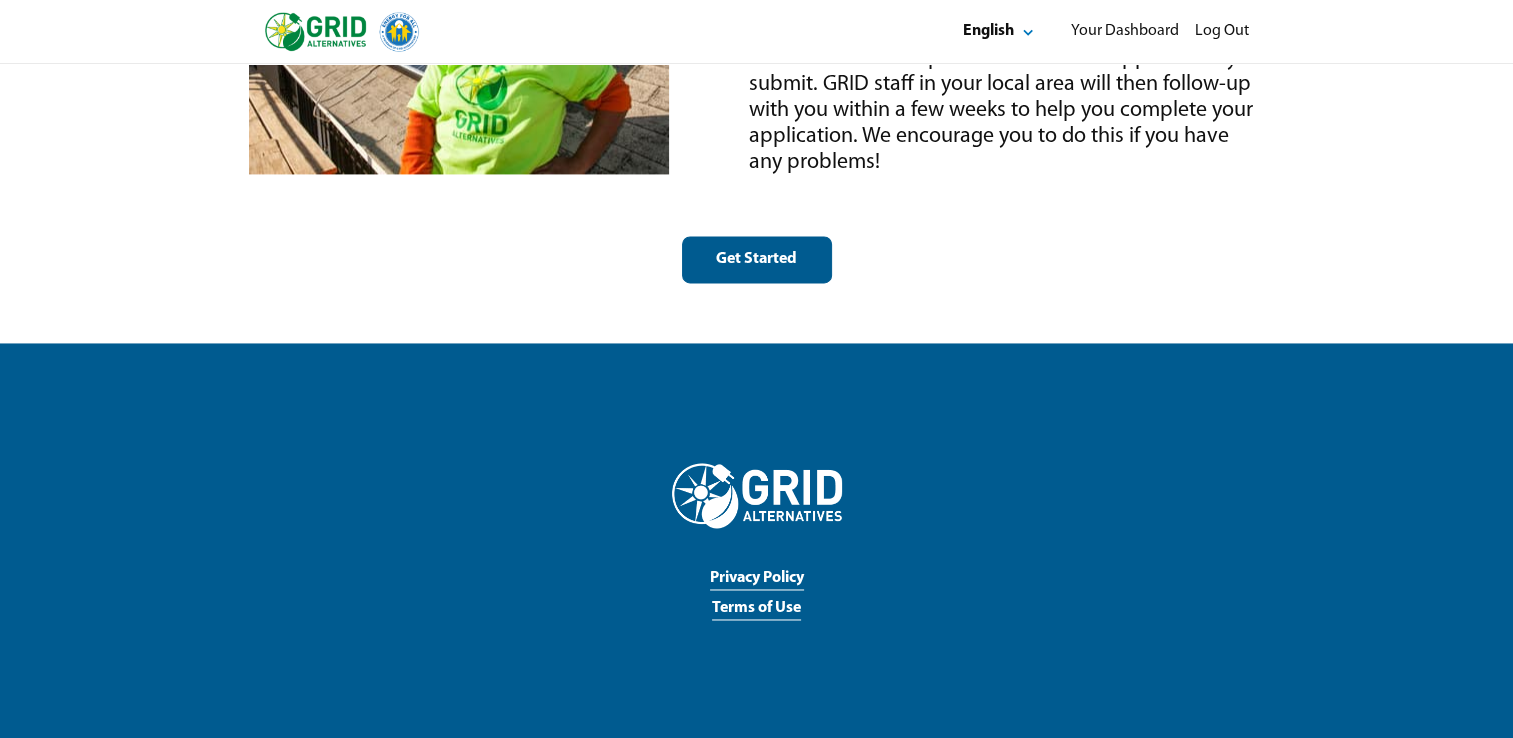 click on "Get Started" at bounding box center (757, 259) 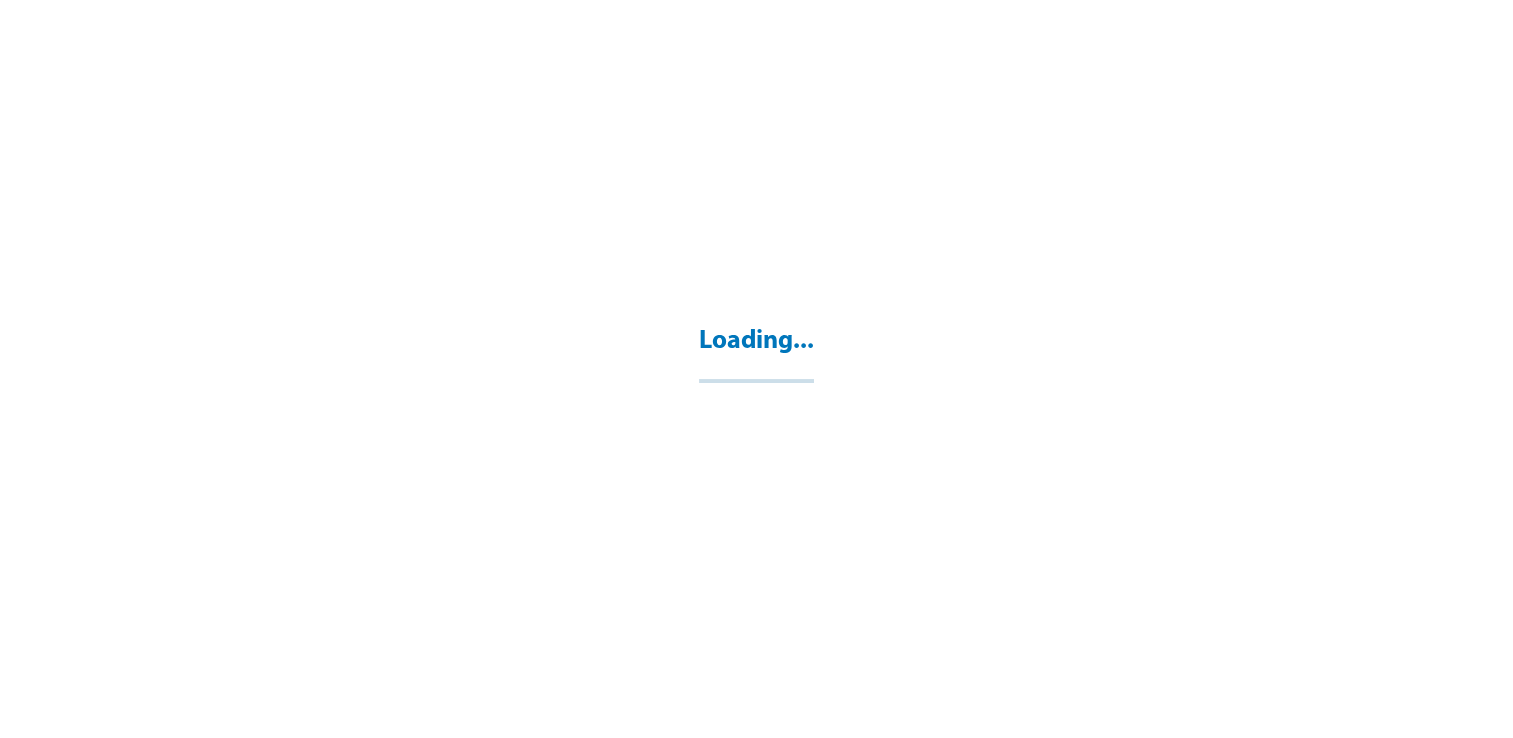 scroll, scrollTop: 0, scrollLeft: 0, axis: both 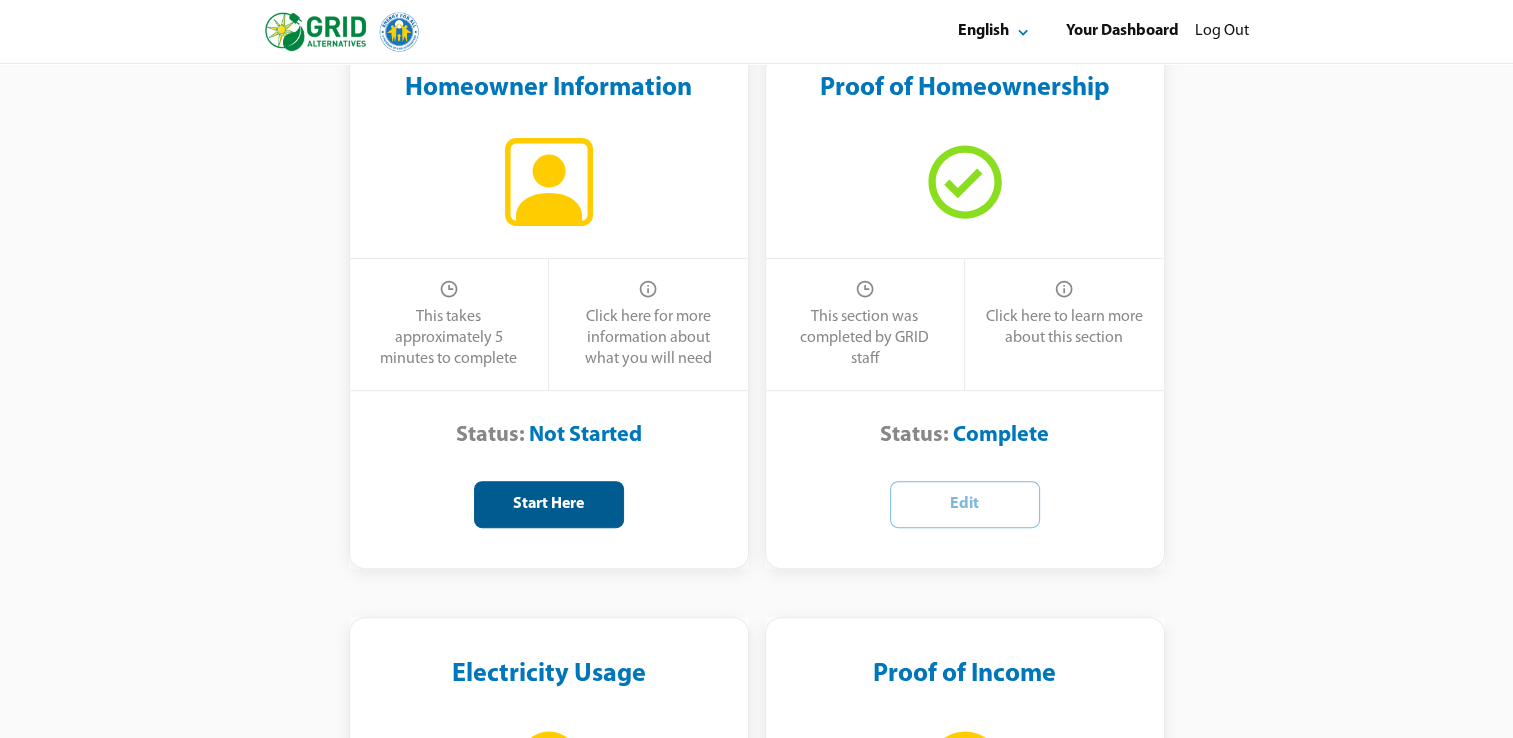 click on "Start Here" at bounding box center (549, 504) 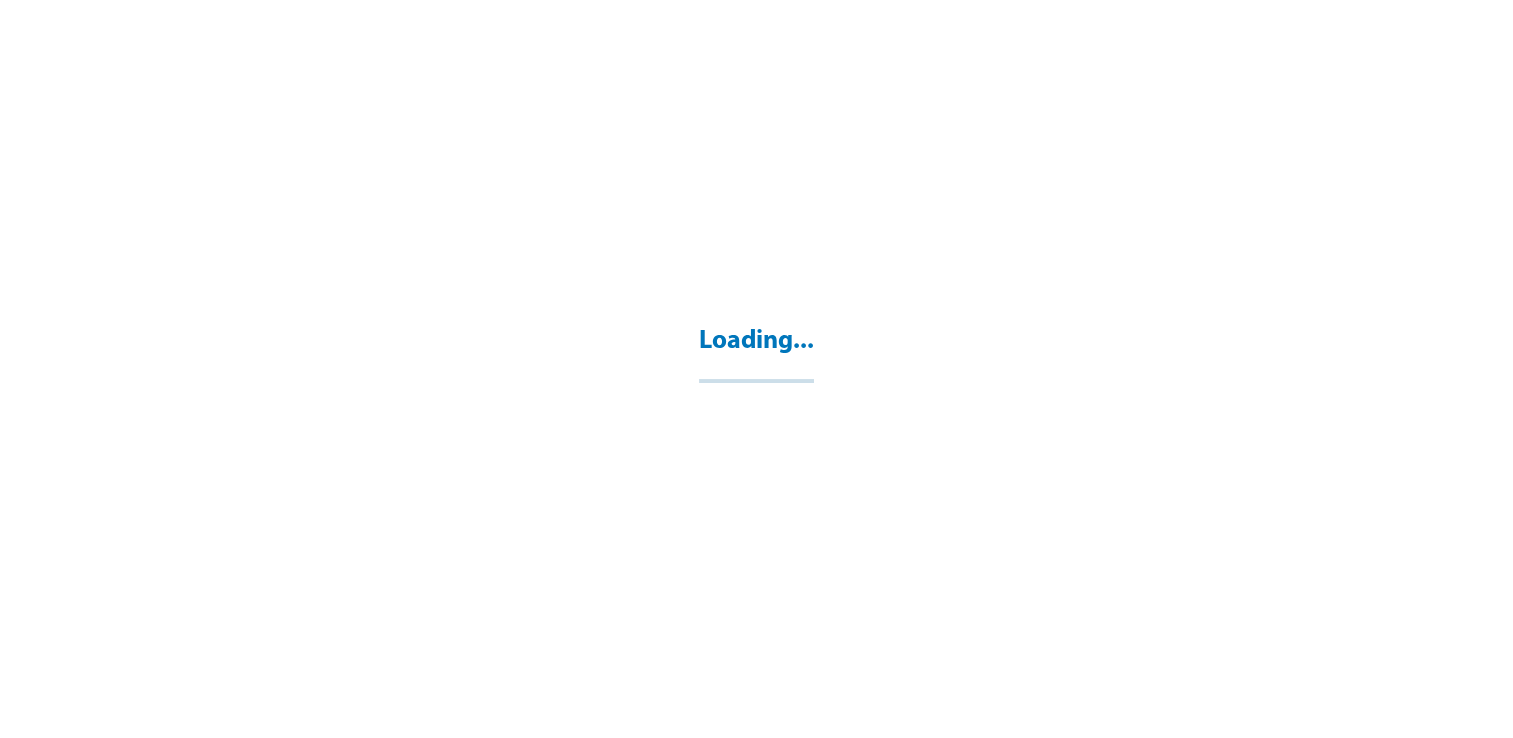 select on "**" 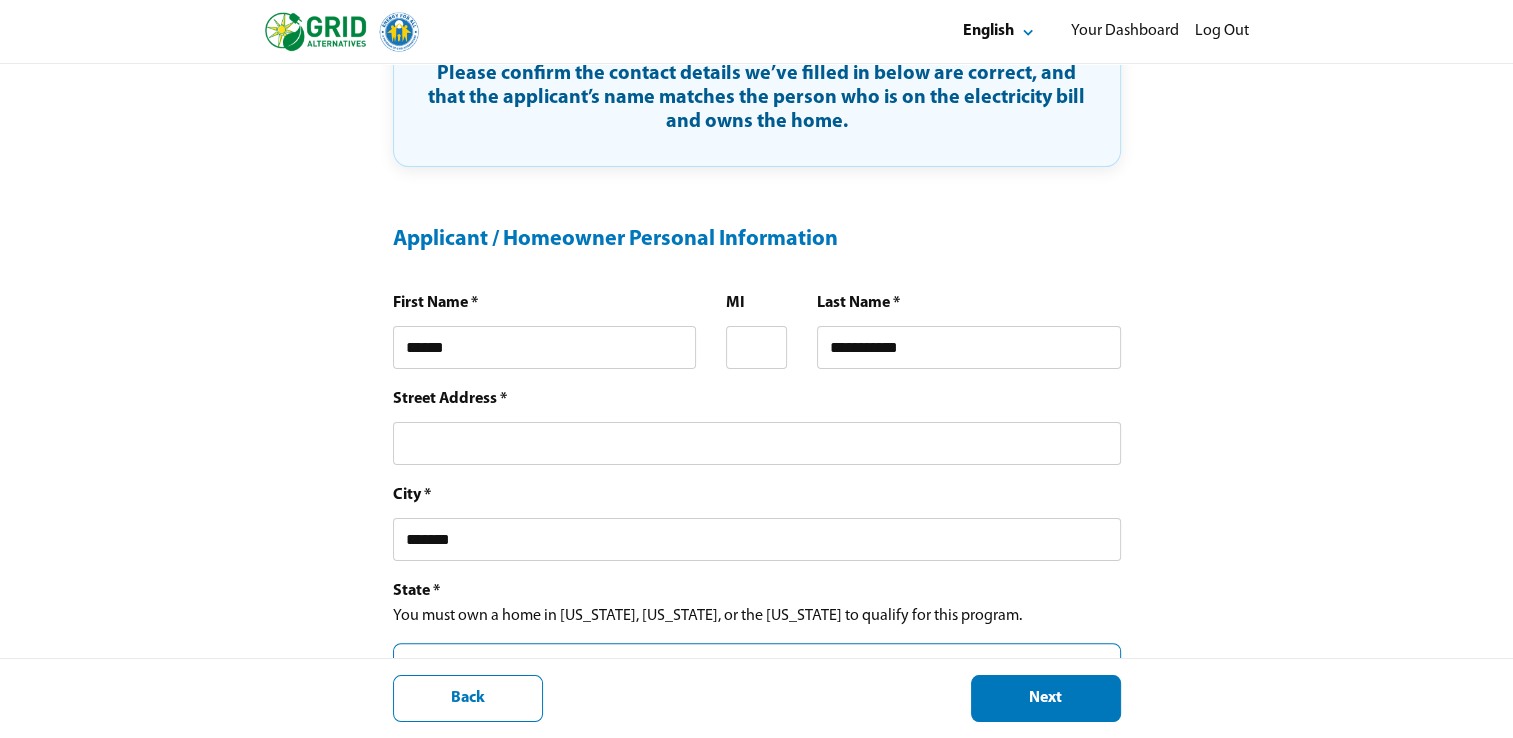 scroll, scrollTop: 414, scrollLeft: 0, axis: vertical 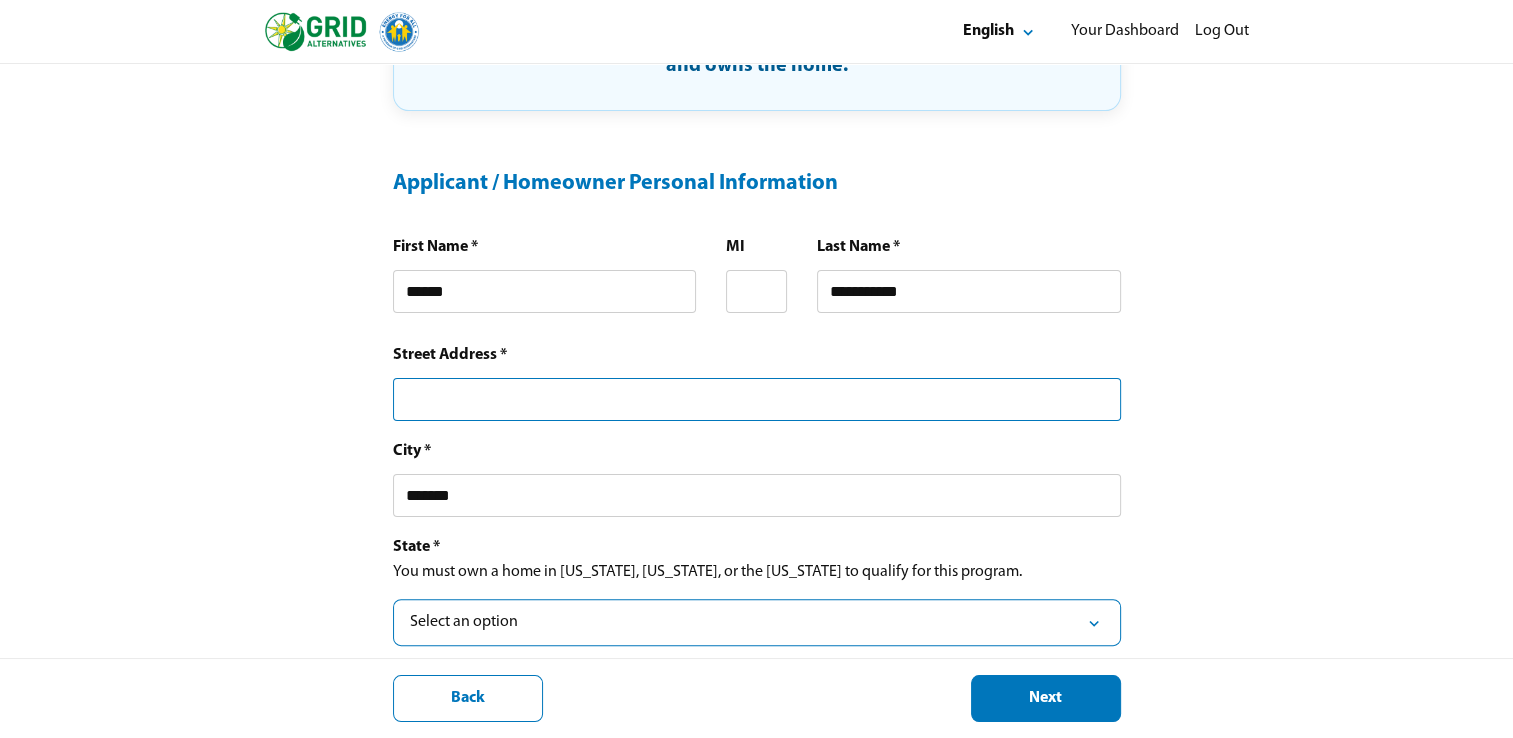 click at bounding box center (757, 399) 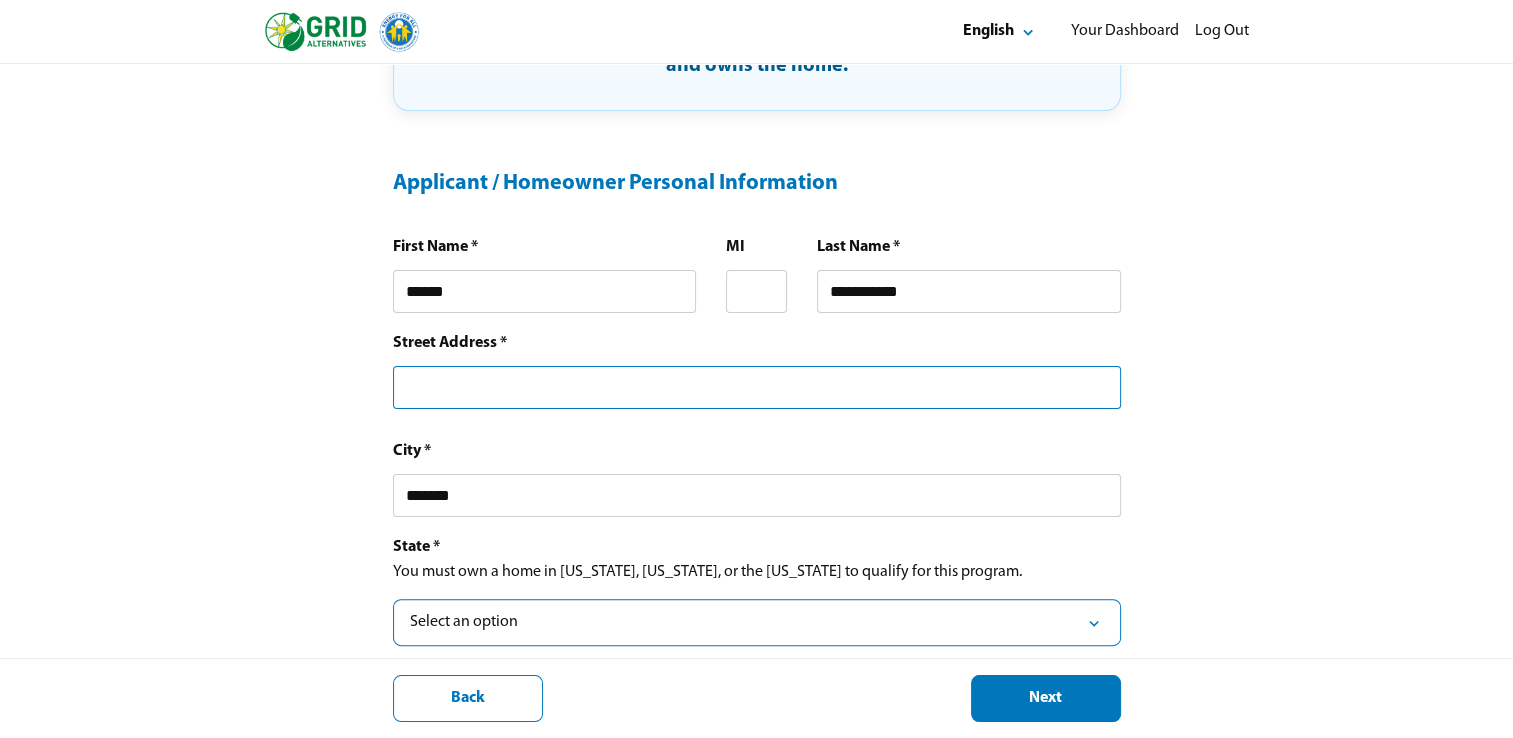 paste on "**********" 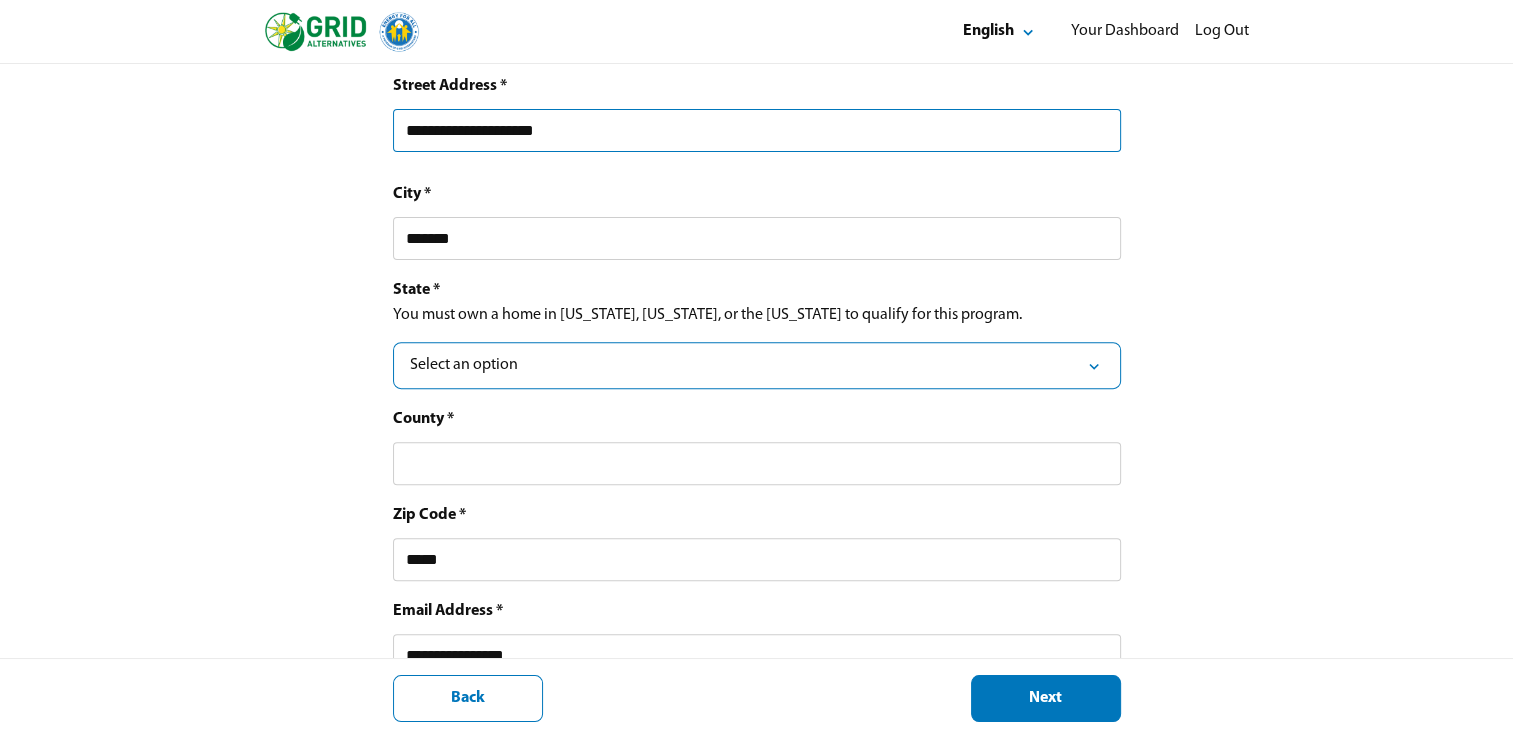 scroll, scrollTop: 674, scrollLeft: 0, axis: vertical 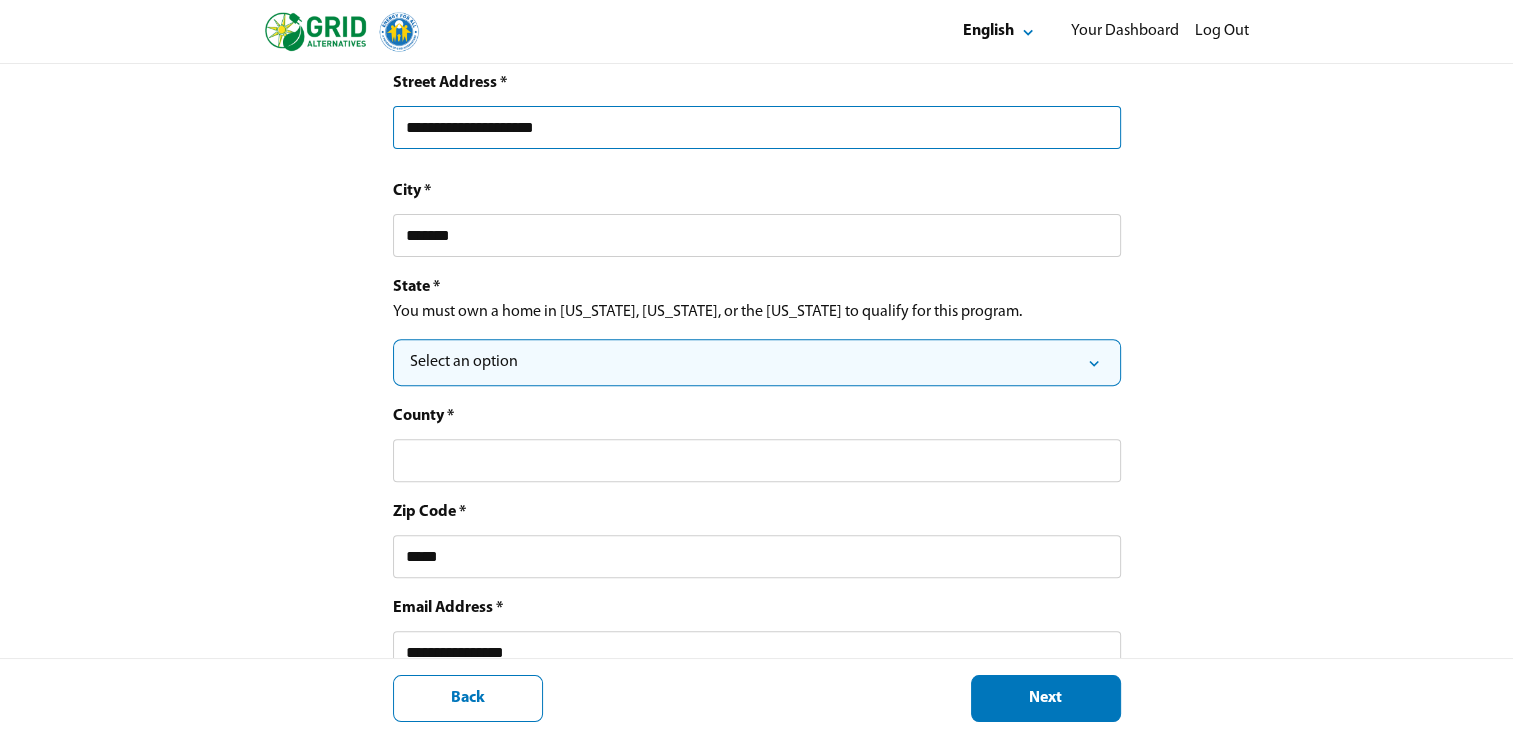 type on "**********" 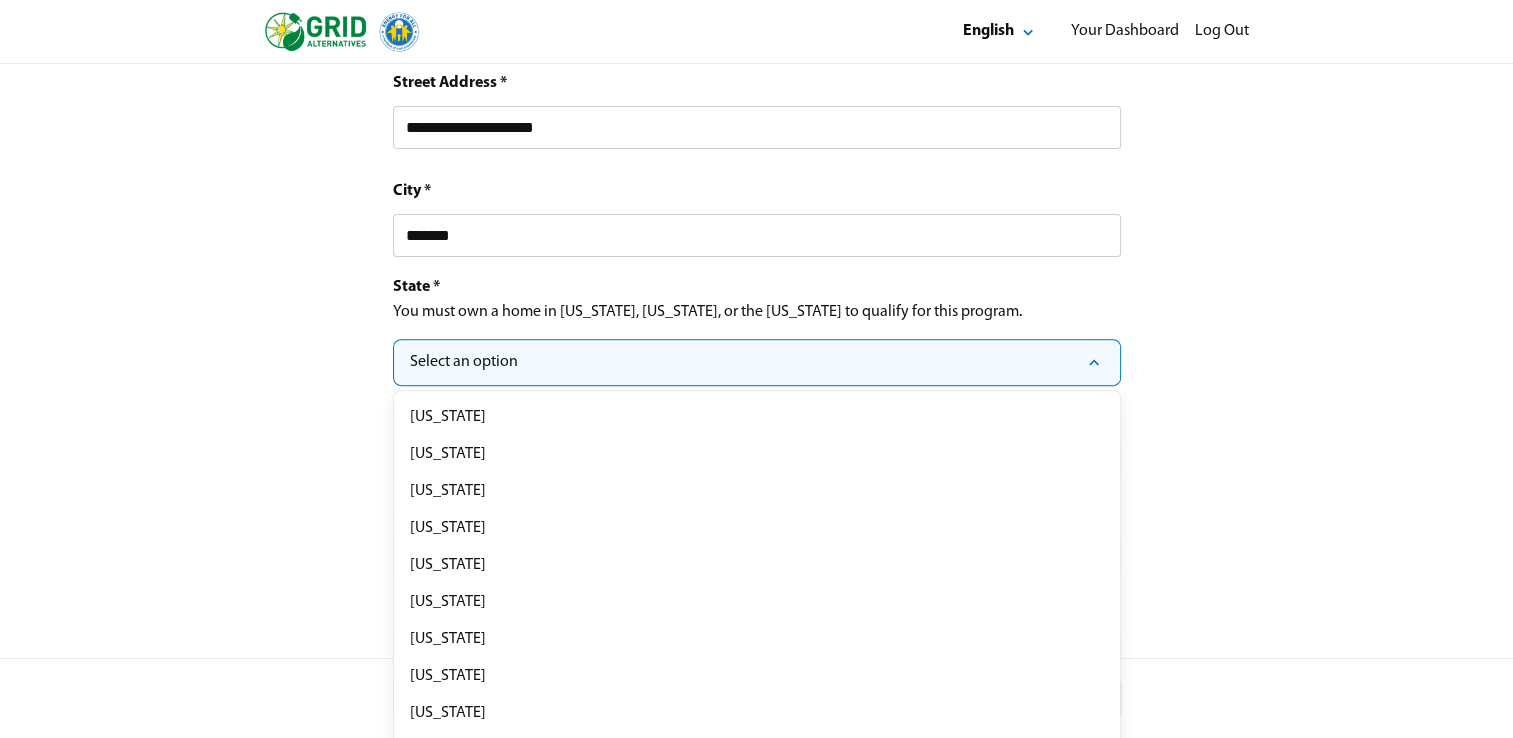 click on "Select an option" at bounding box center [757, 362] 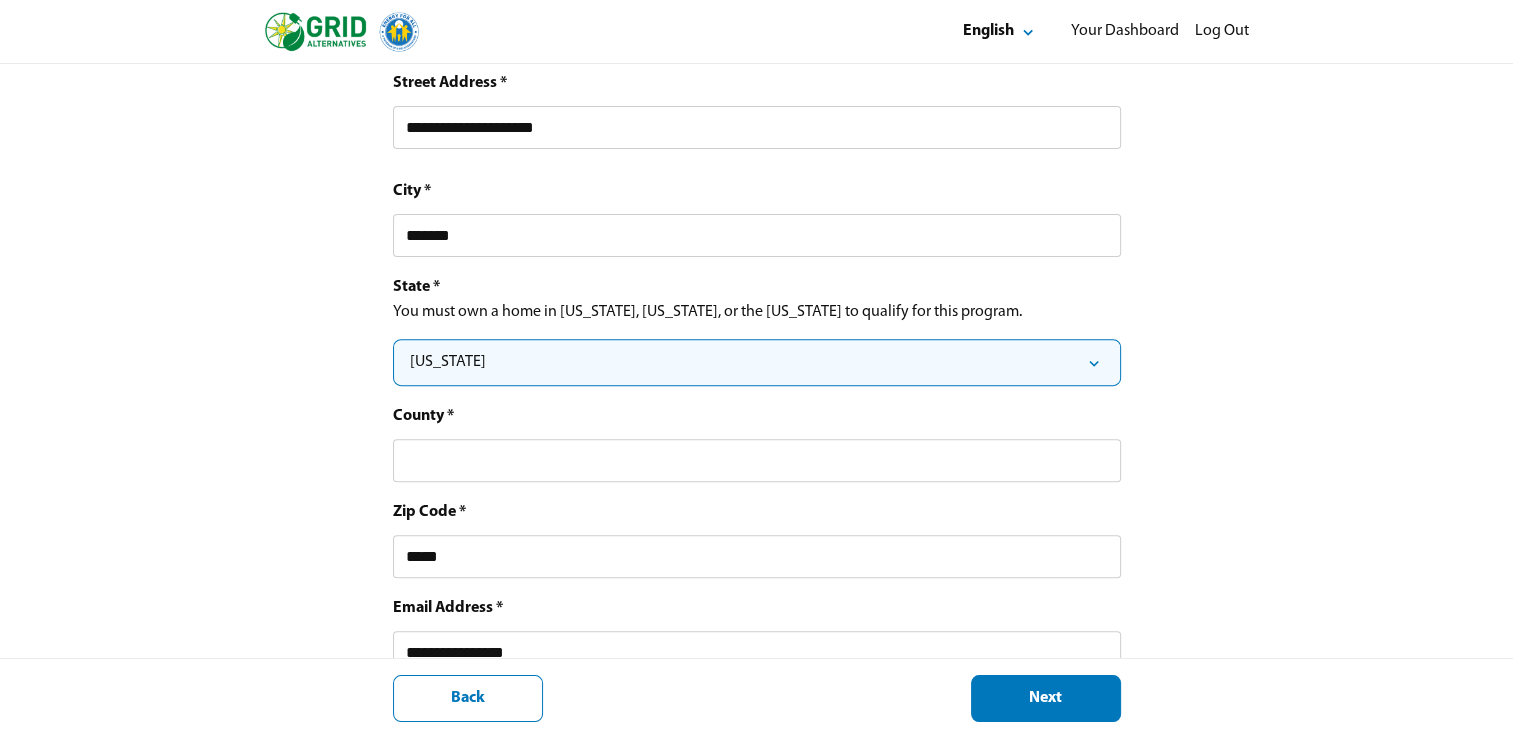 click on "[US_STATE]" at bounding box center (757, 362) 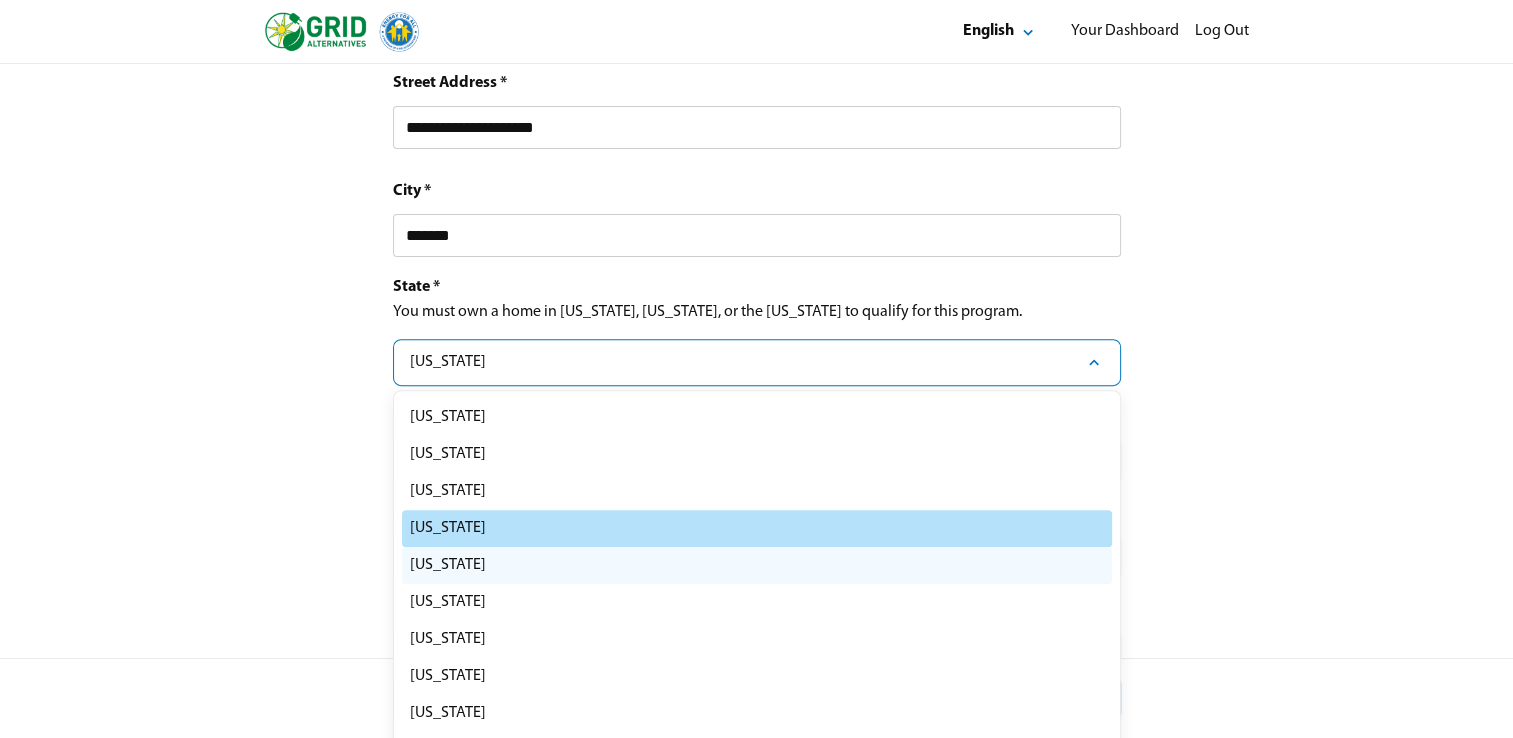 select on "**" 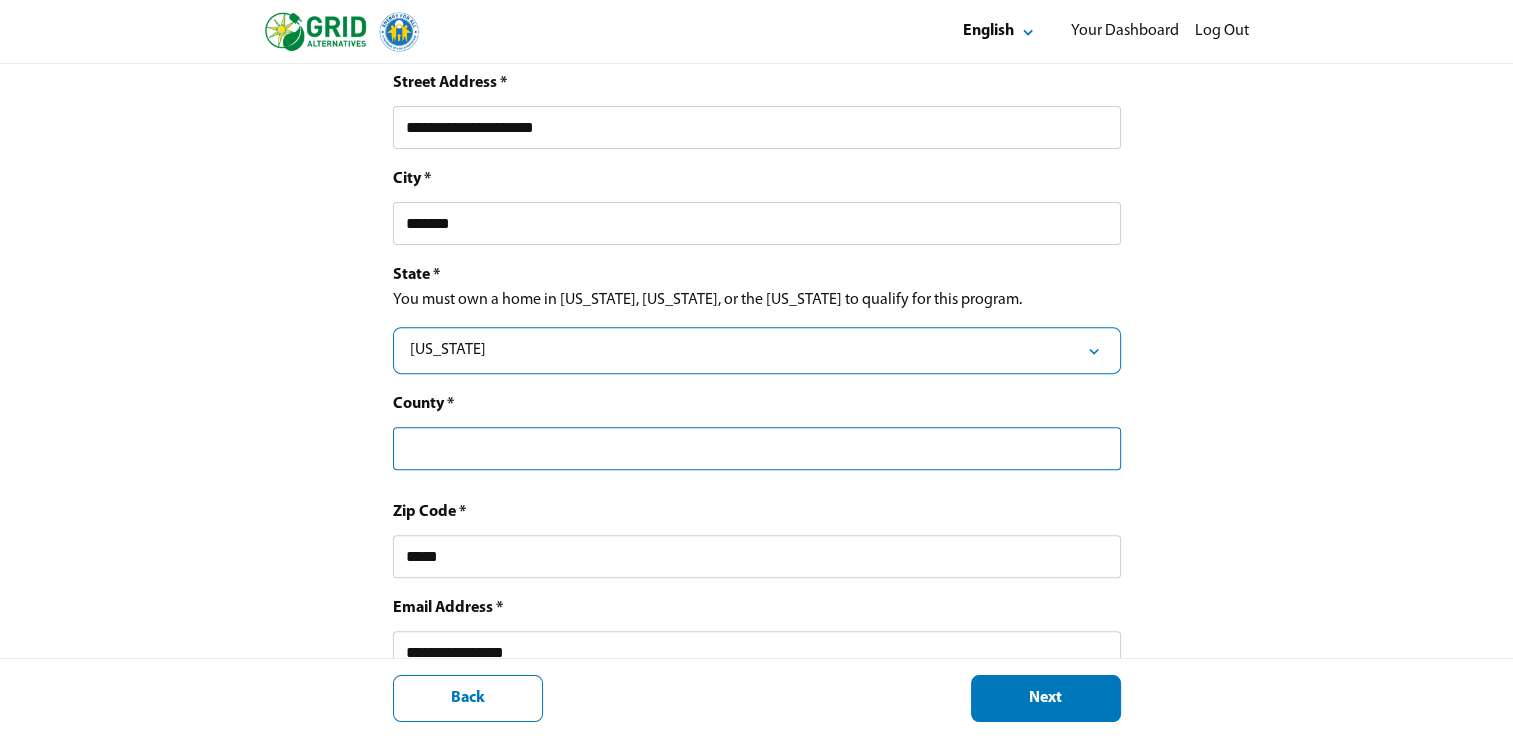 click at bounding box center (757, 448) 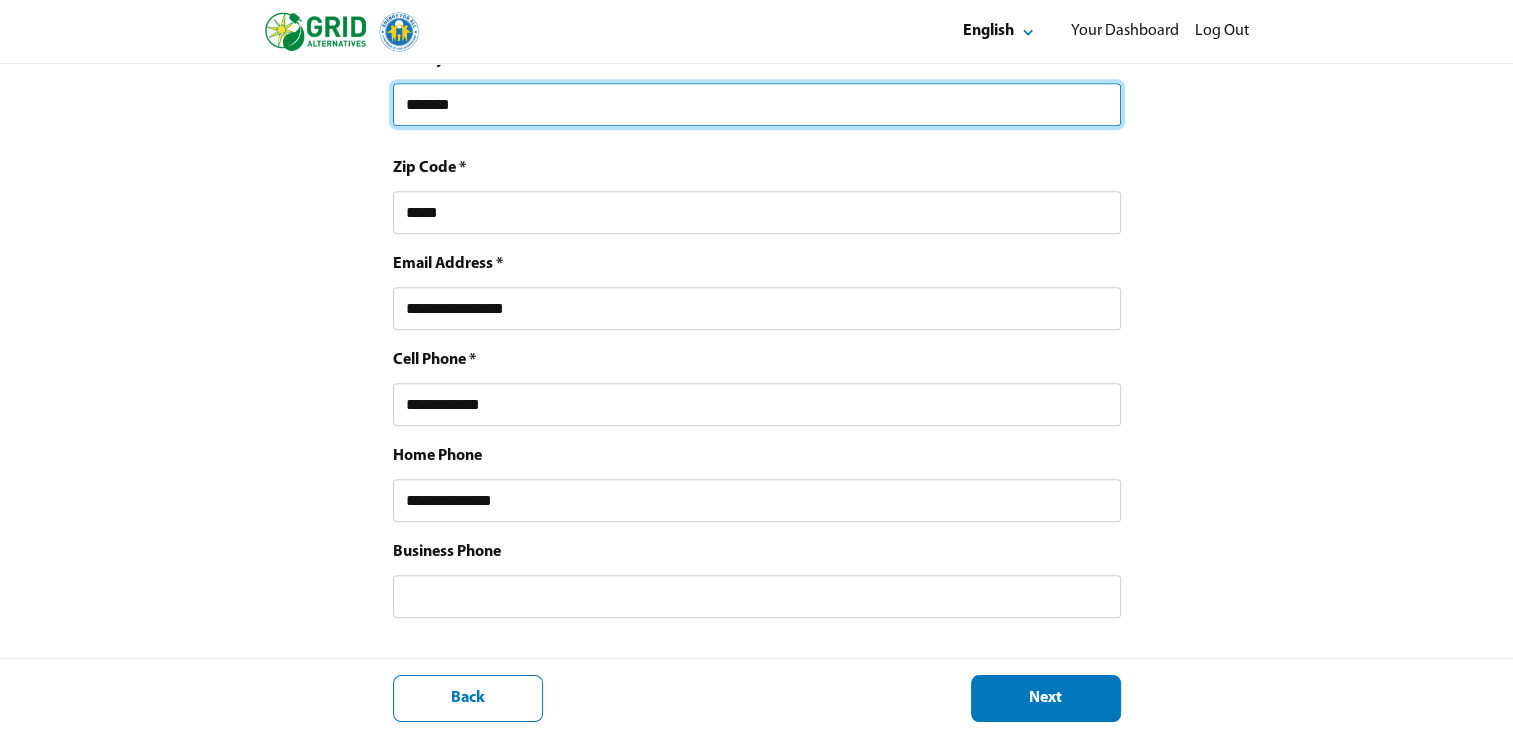 scroll, scrollTop: 1032, scrollLeft: 0, axis: vertical 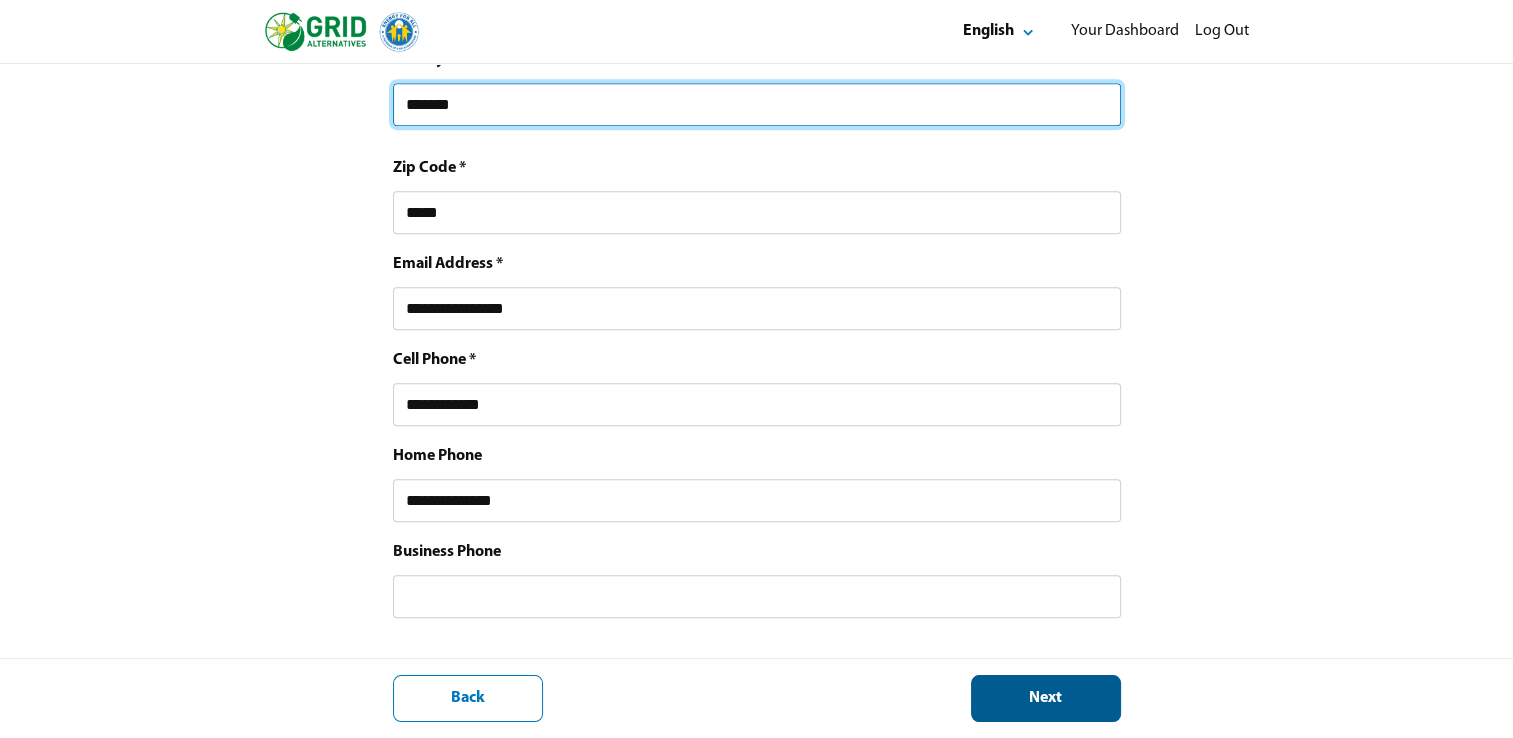 type on "*******" 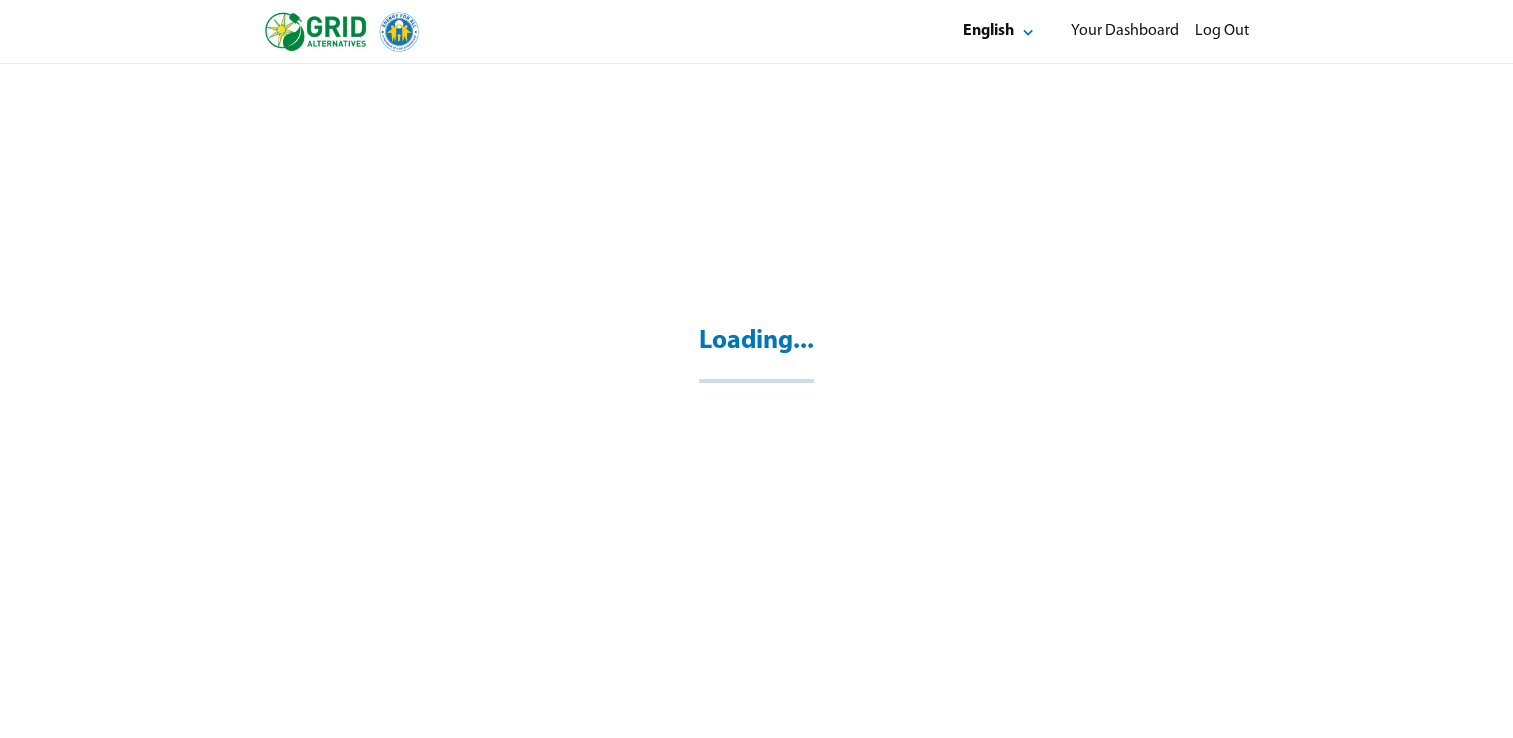 scroll, scrollTop: 64, scrollLeft: 0, axis: vertical 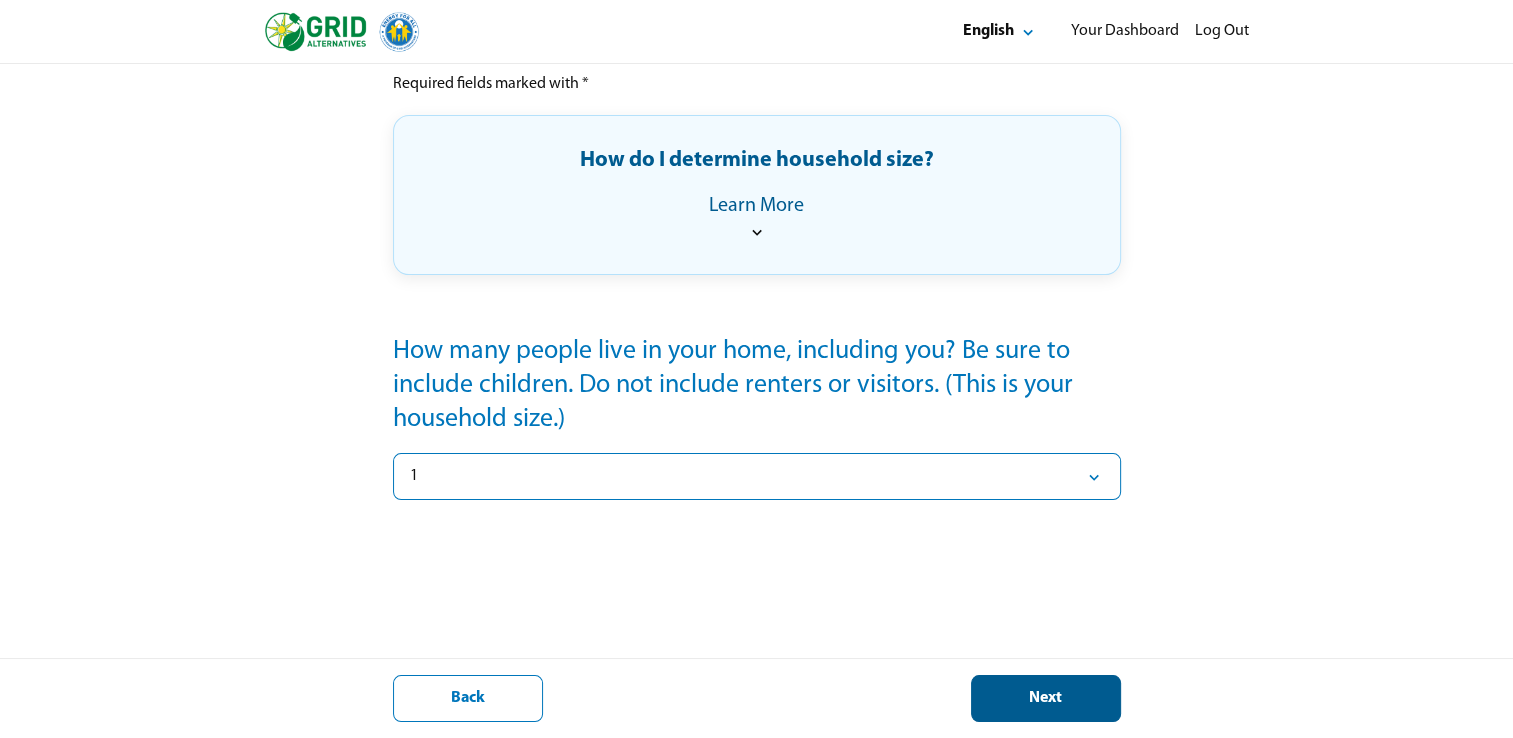click on "Next" at bounding box center (1046, 698) 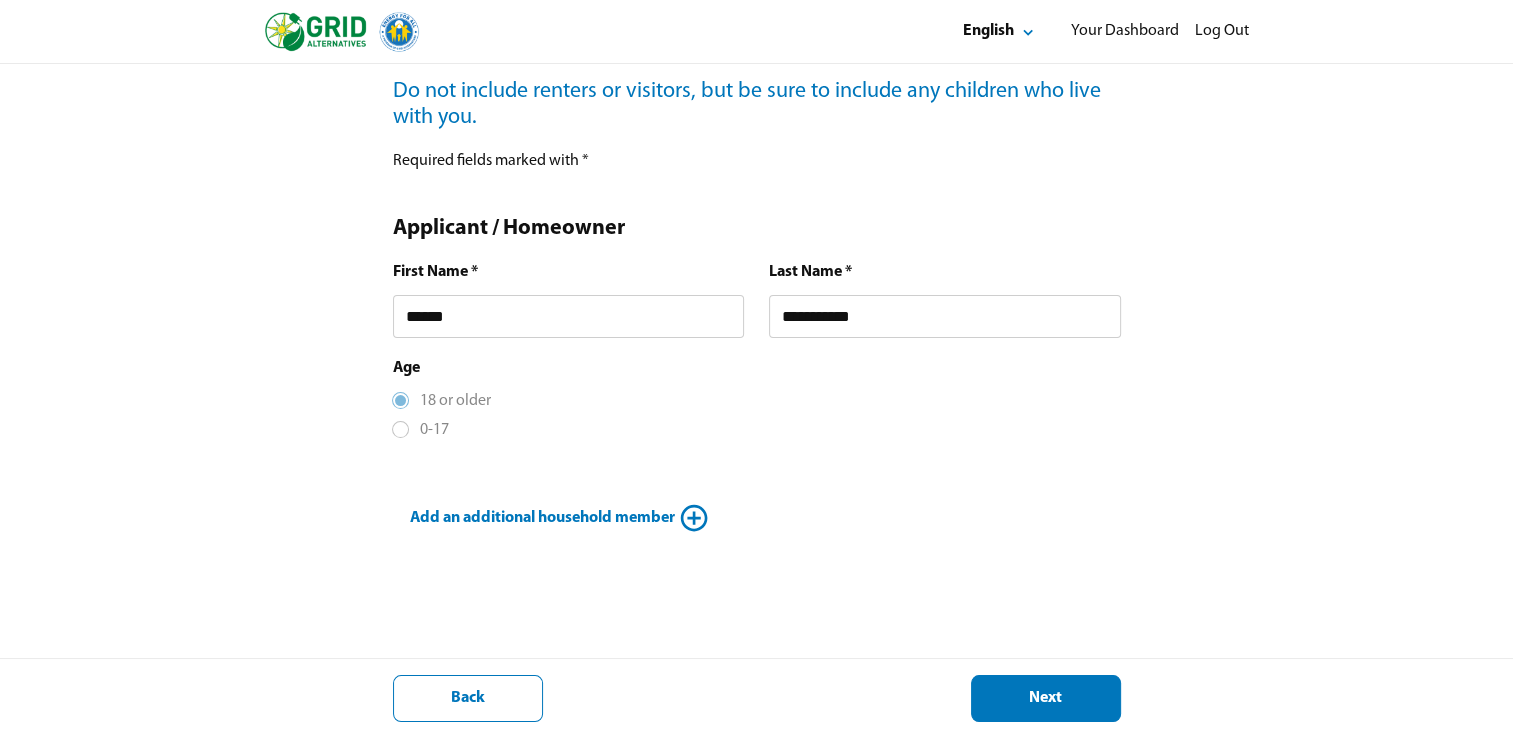 scroll, scrollTop: 303, scrollLeft: 0, axis: vertical 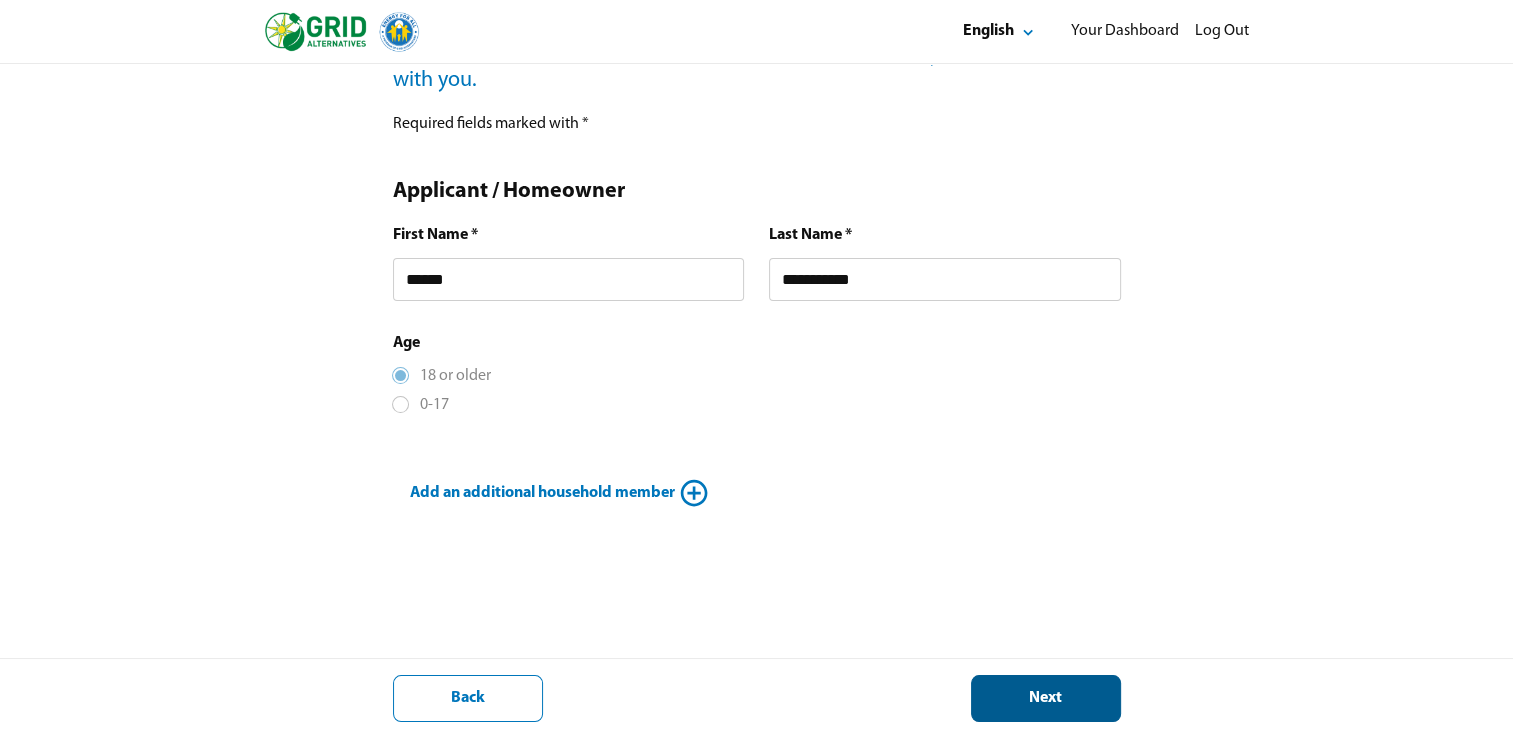 click on "Next" at bounding box center (1046, 698) 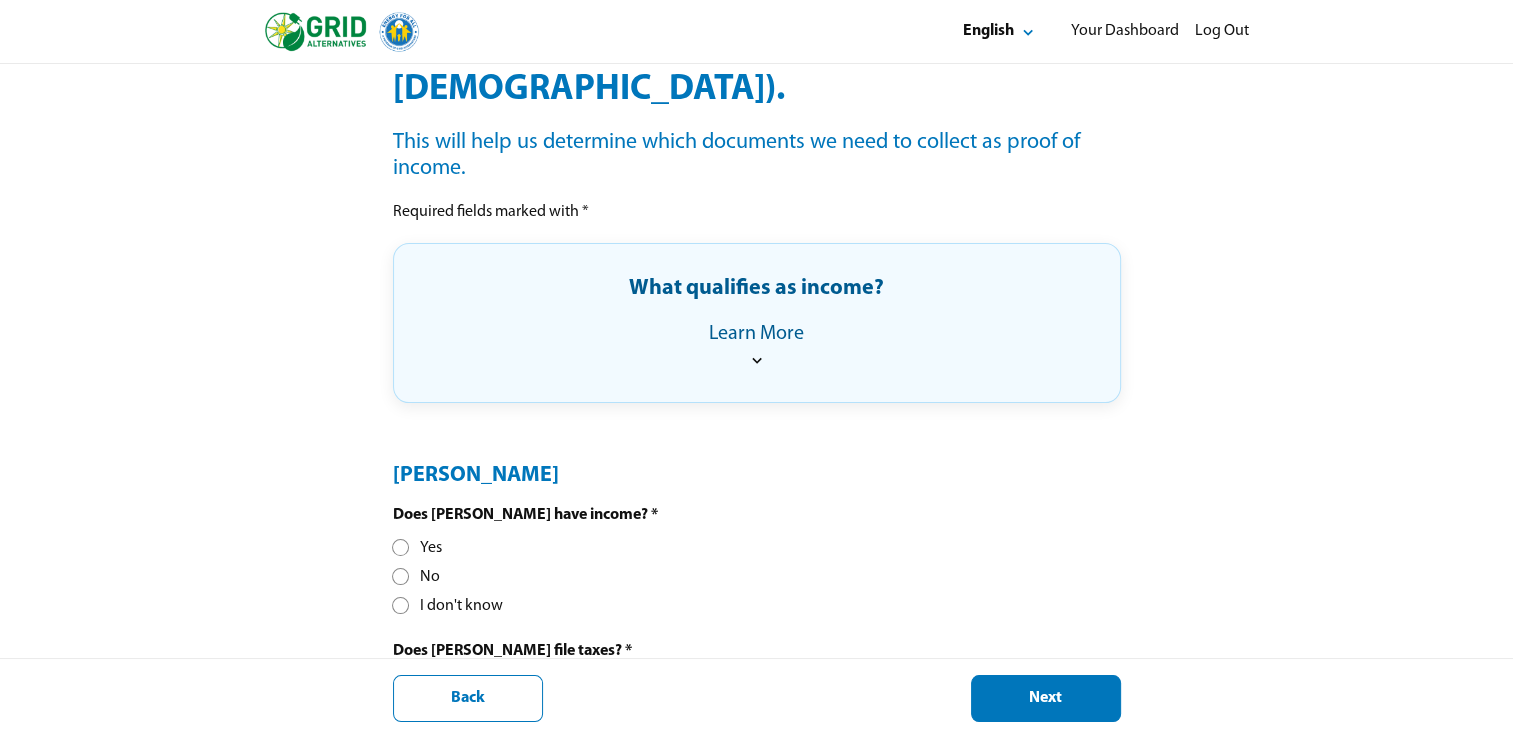 scroll, scrollTop: 422, scrollLeft: 0, axis: vertical 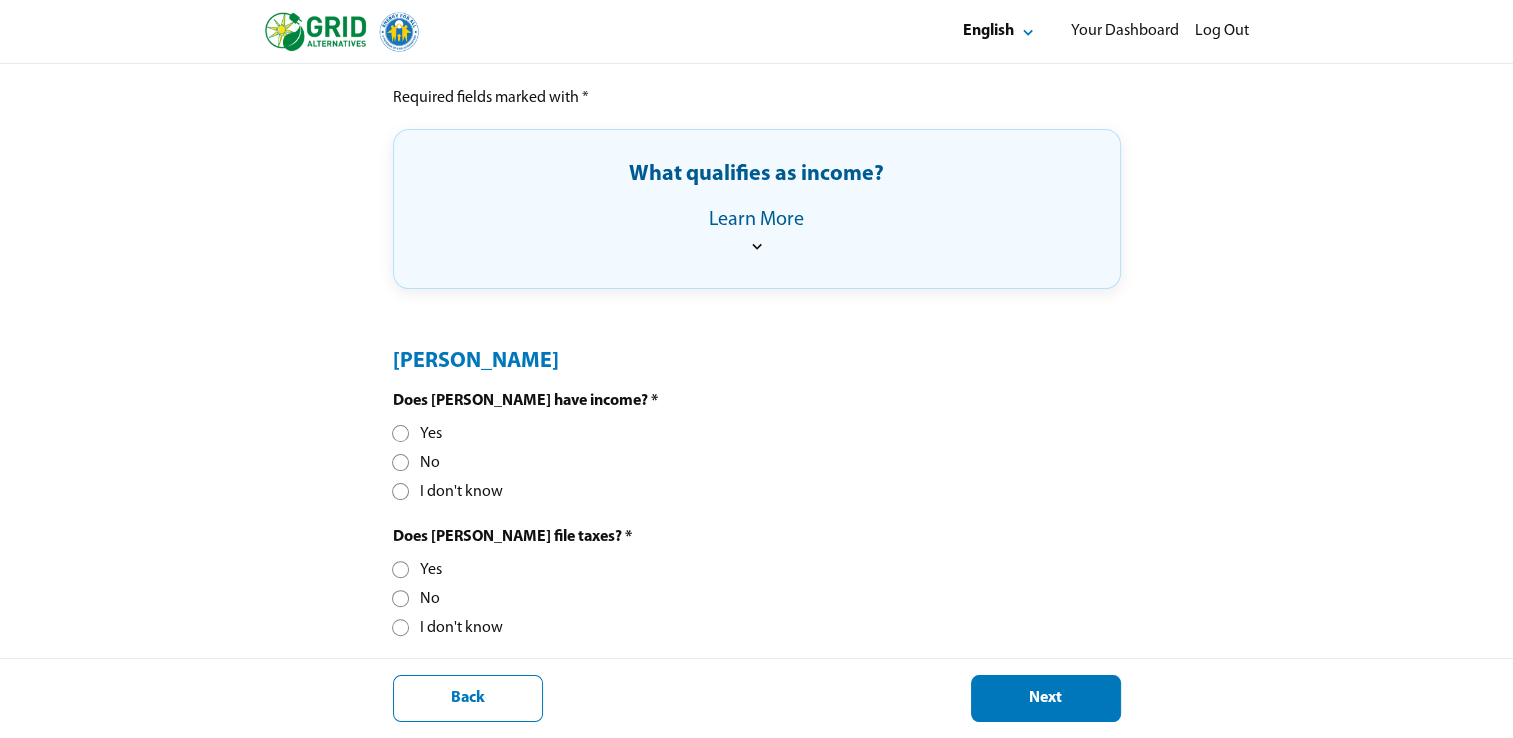 click at bounding box center [400, 433] 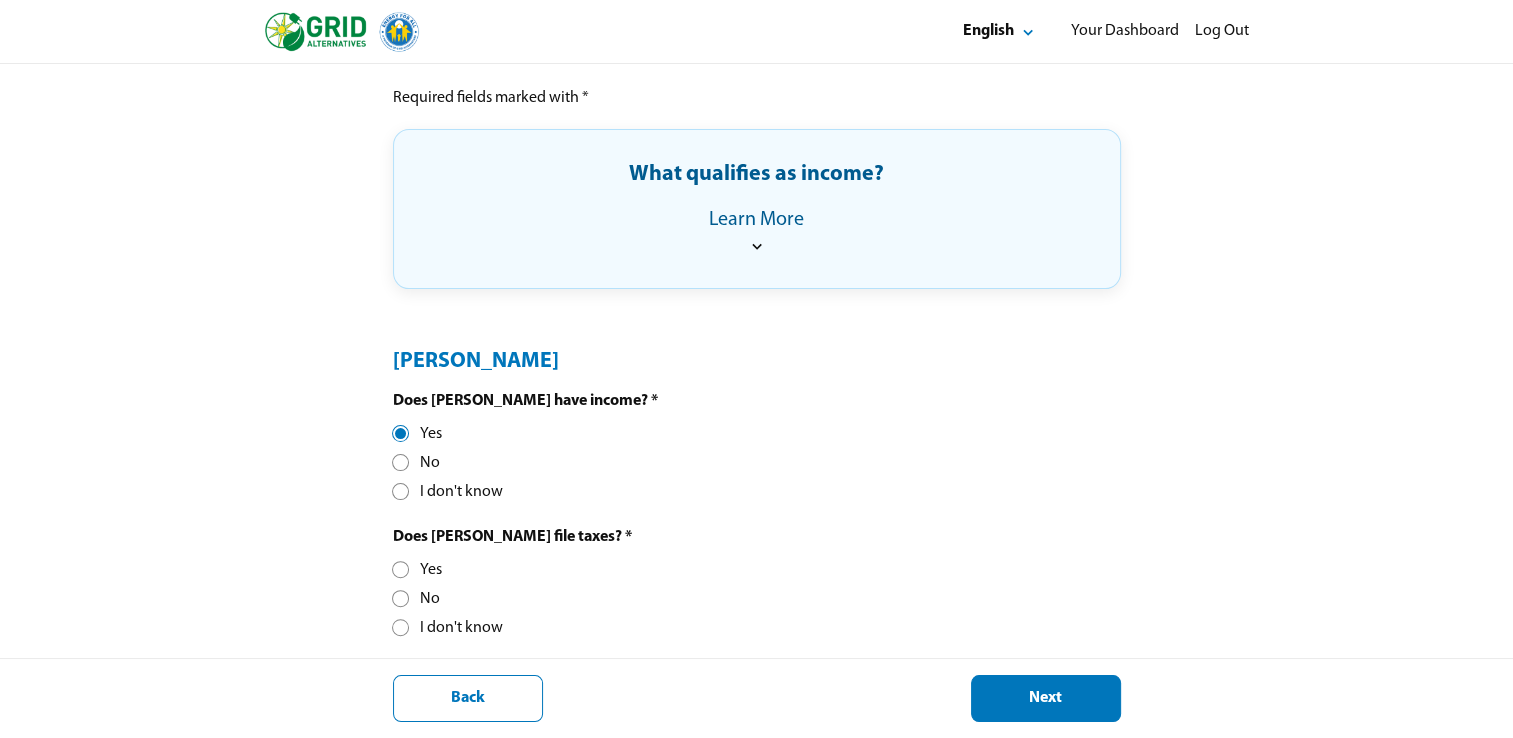 click at bounding box center (400, 569) 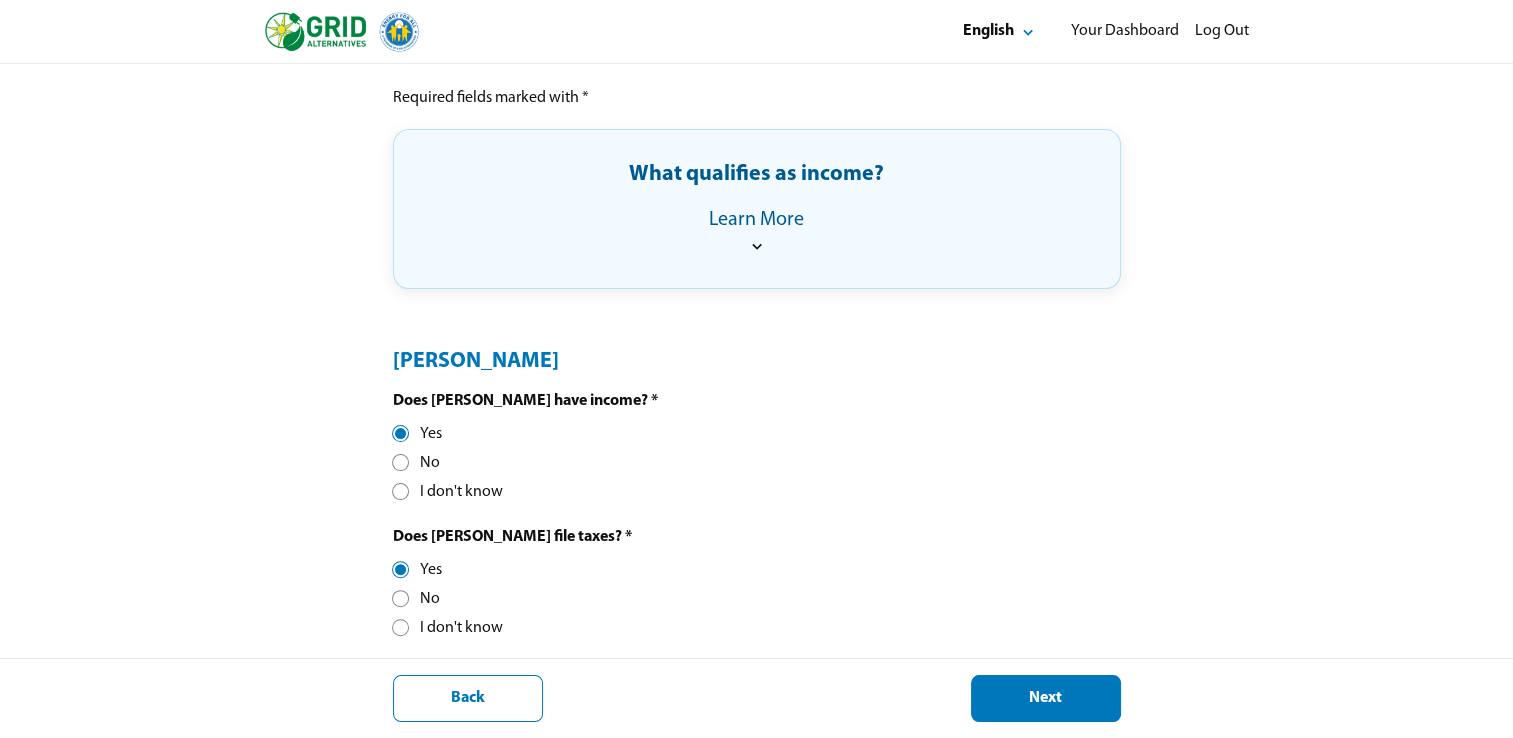 scroll, scrollTop: 8, scrollLeft: 11, axis: both 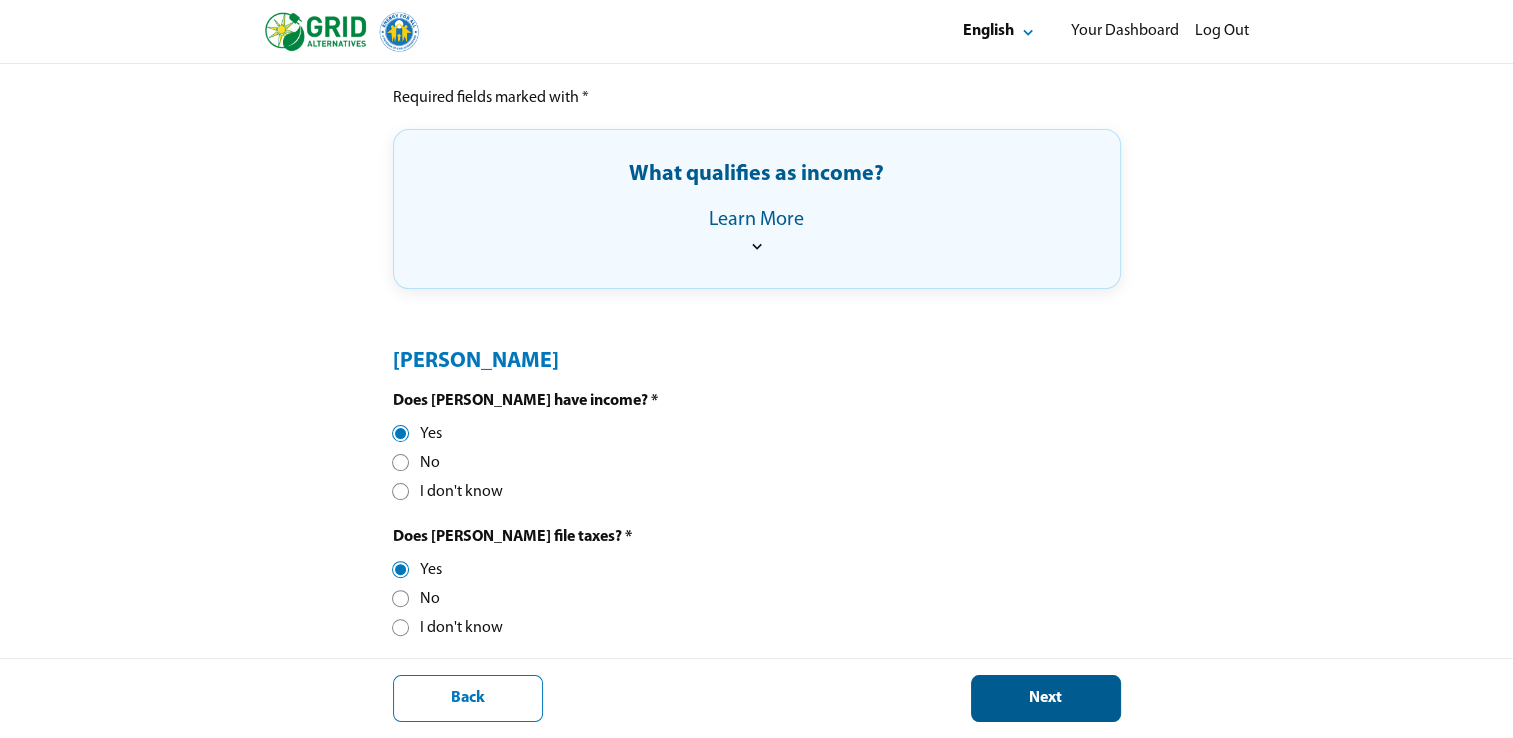 click on "Next" at bounding box center (1046, 698) 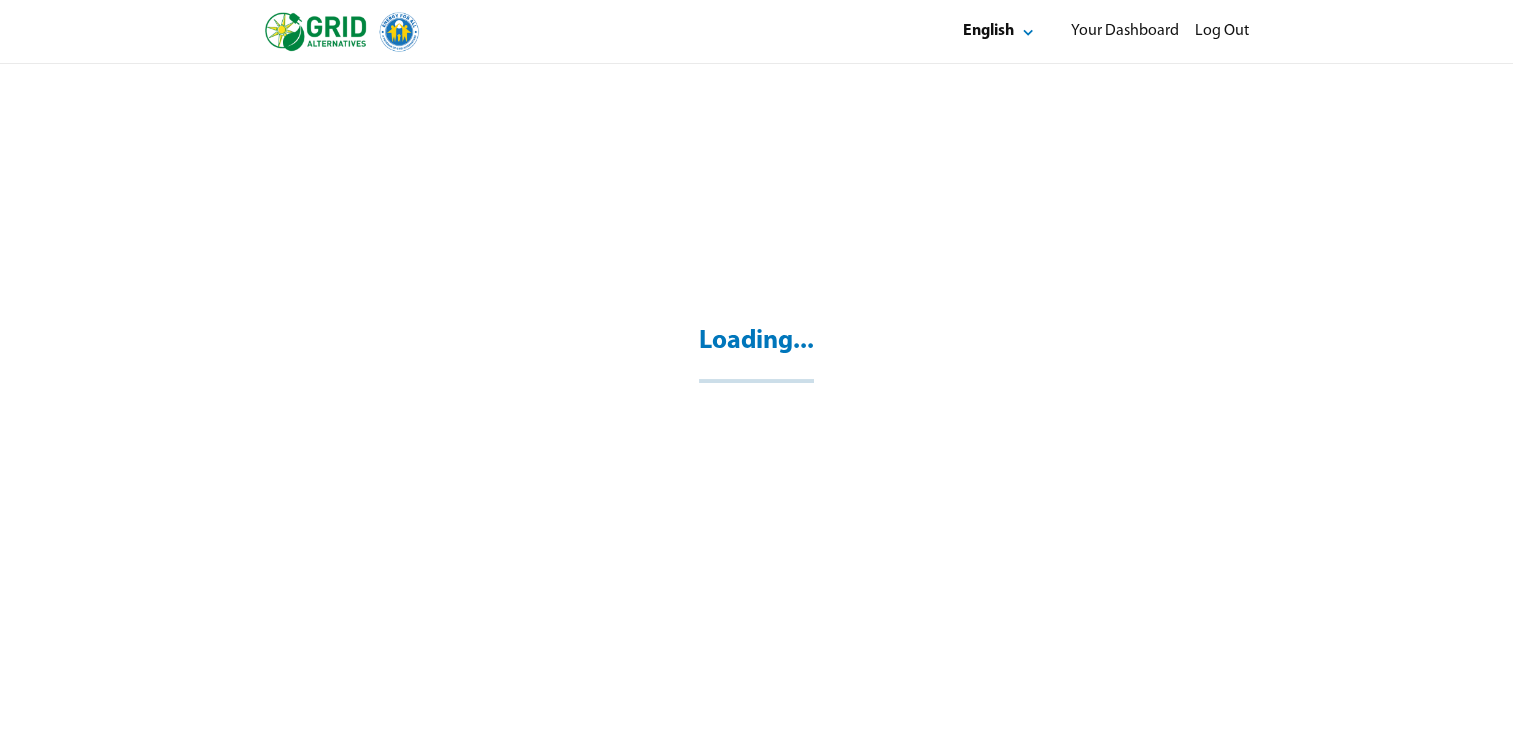scroll, scrollTop: 64, scrollLeft: 0, axis: vertical 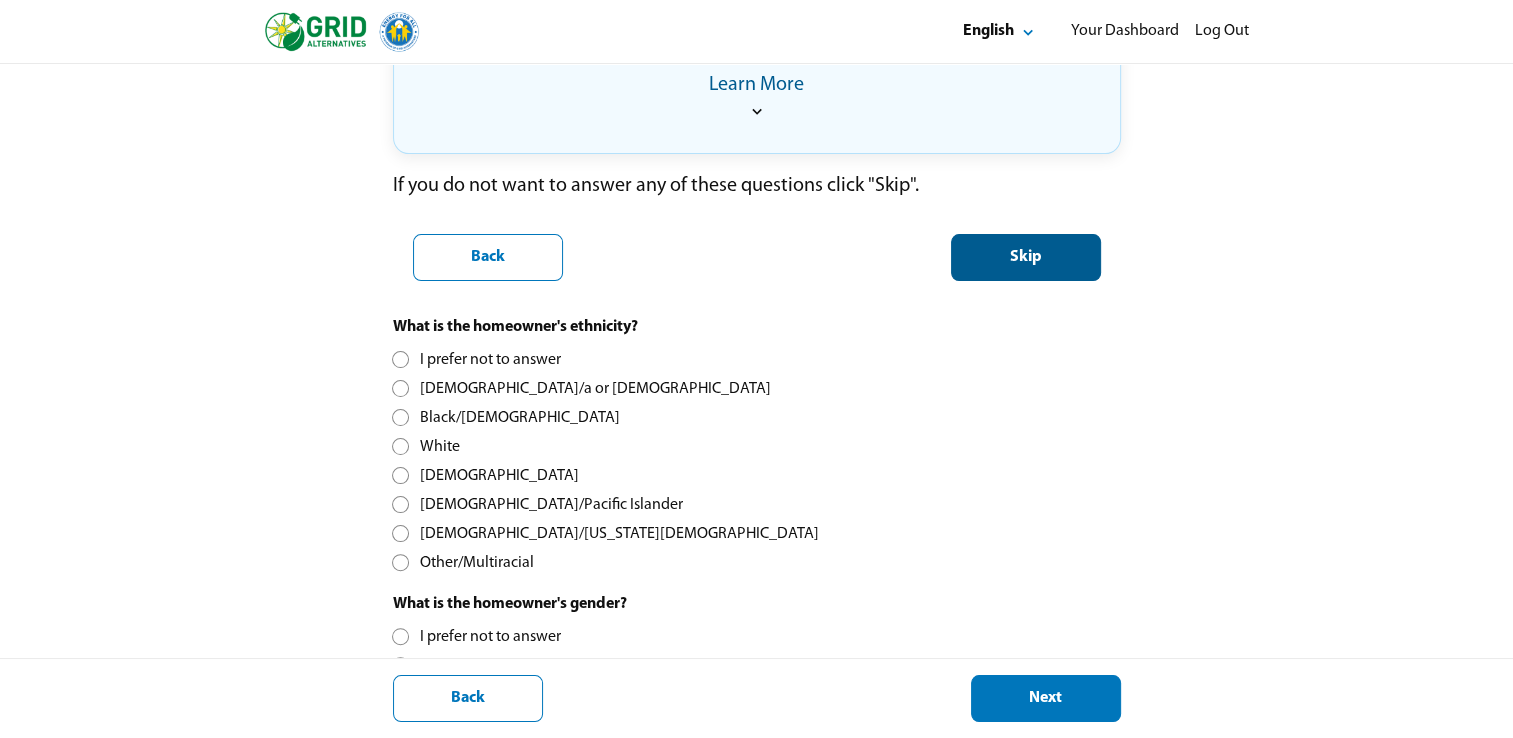click on "Skip" at bounding box center (1026, 257) 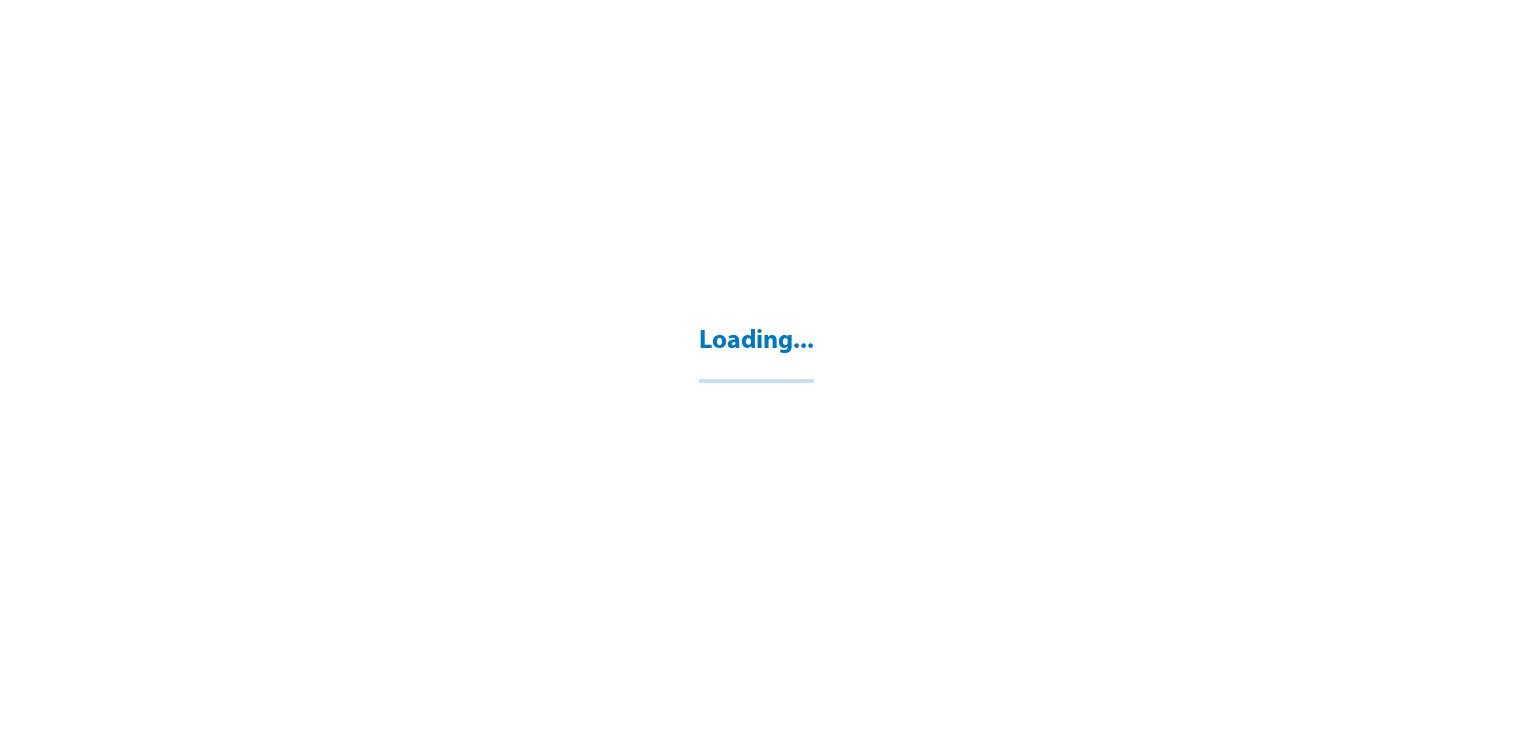 scroll, scrollTop: 0, scrollLeft: 0, axis: both 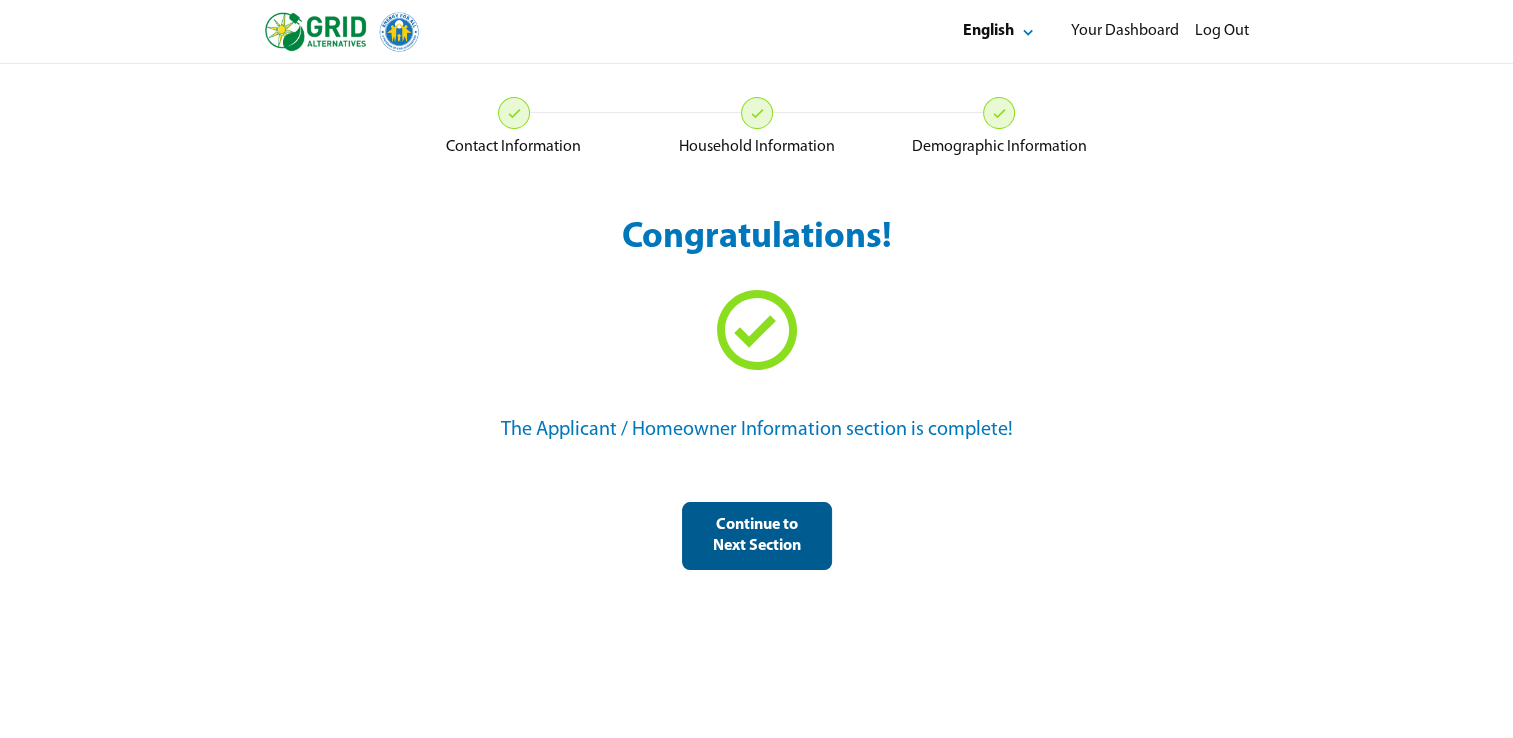 click on "Continue to Next Section" at bounding box center (757, 536) 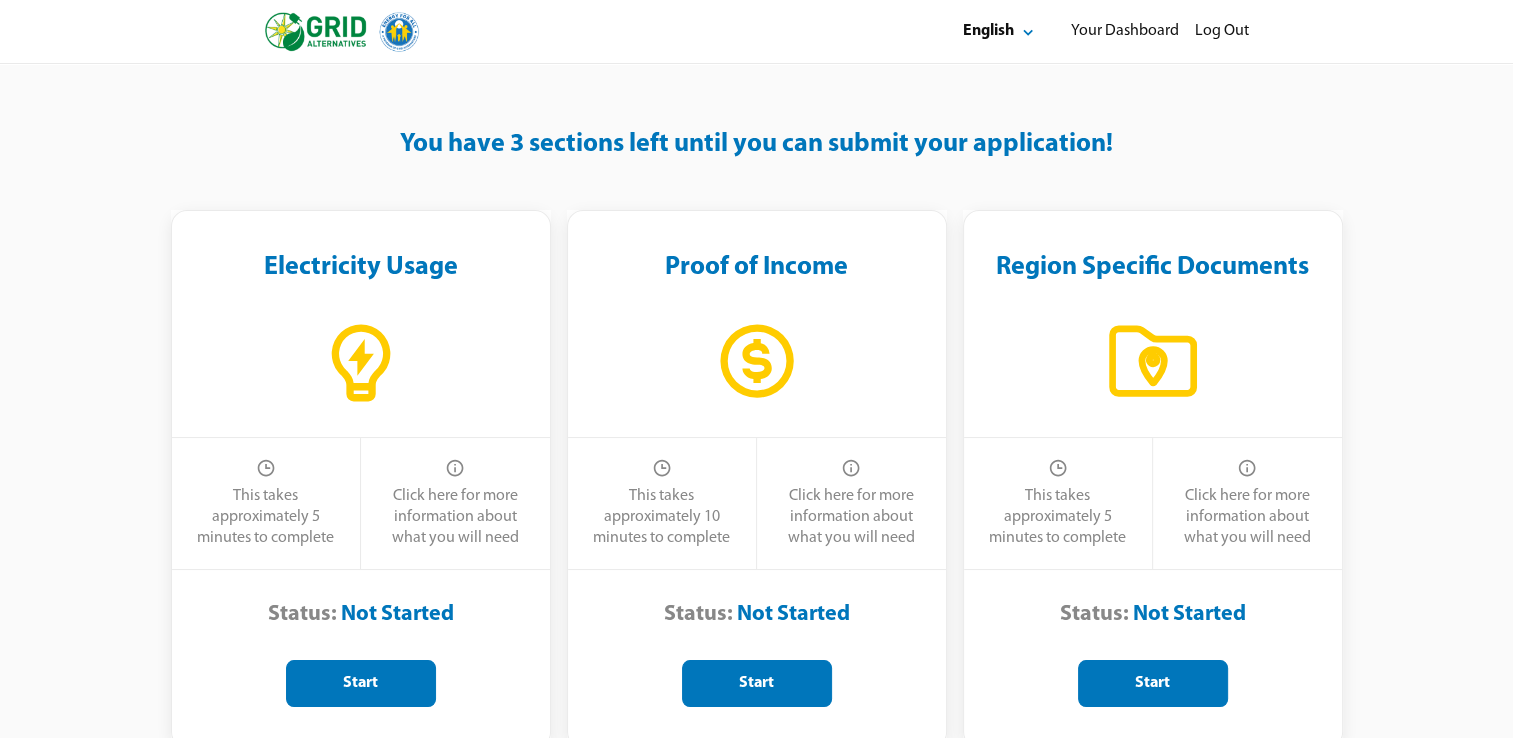 scroll, scrollTop: 88, scrollLeft: 0, axis: vertical 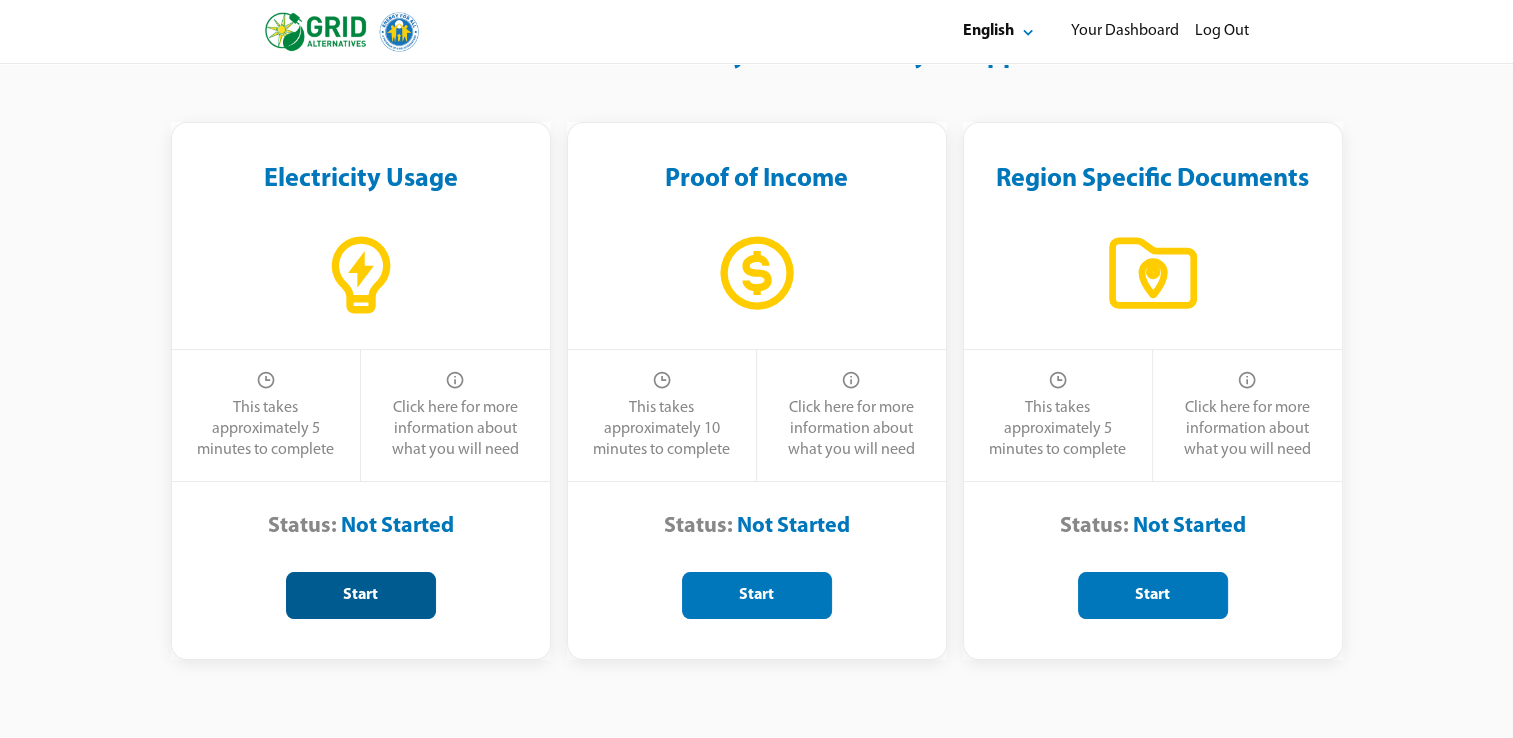 click on "Start" at bounding box center [361, 595] 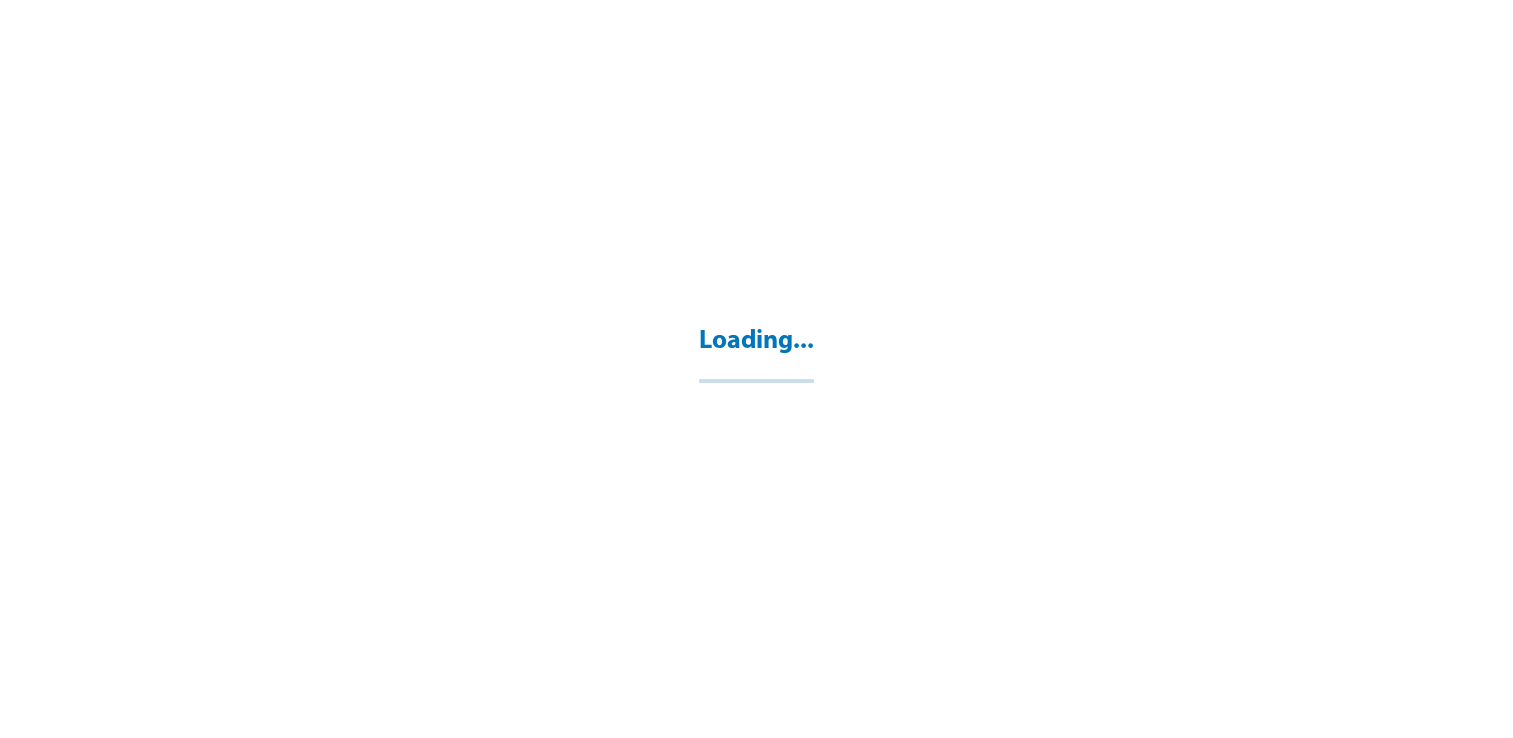 scroll, scrollTop: 0, scrollLeft: 0, axis: both 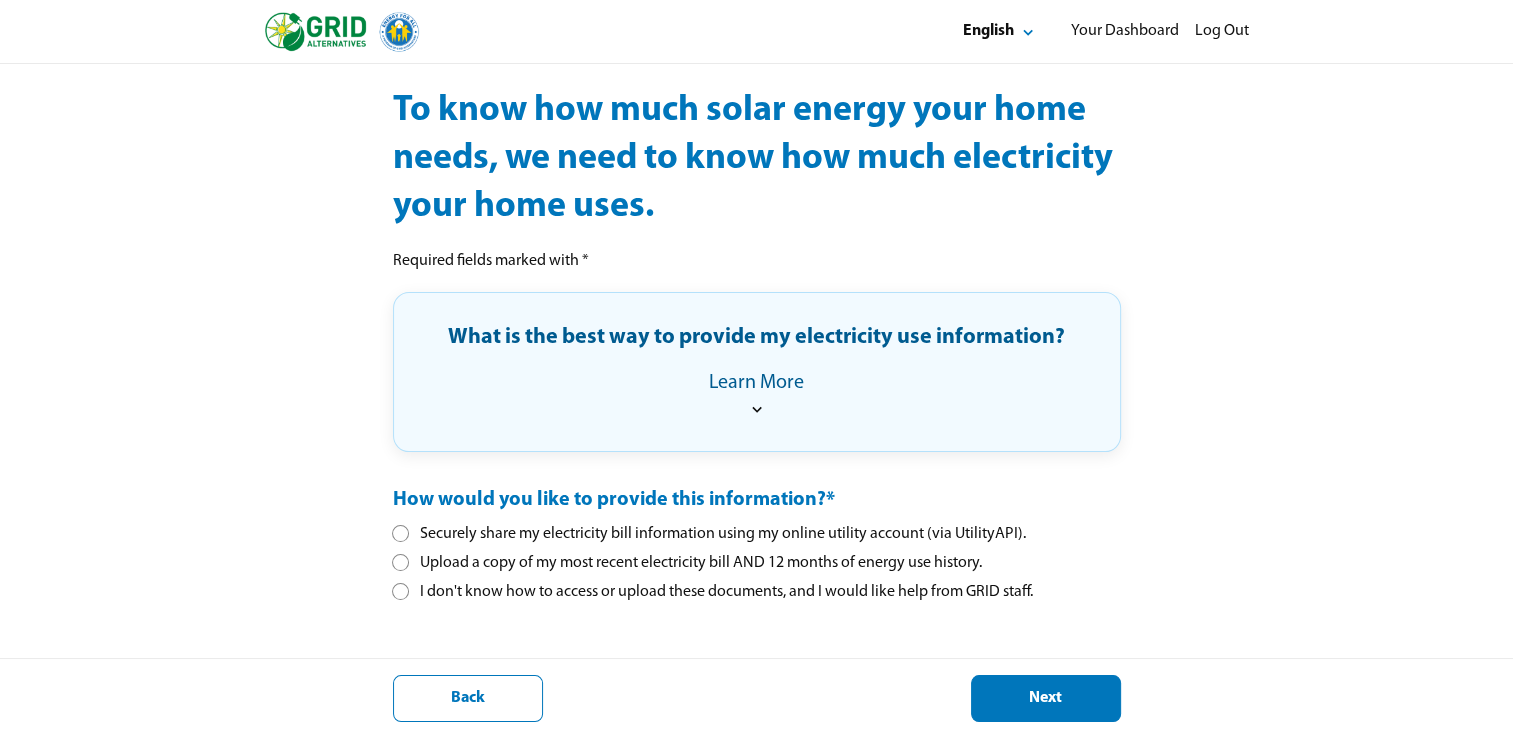 click on "I don't know how to access or upload these documents, and I would like help from GRID staff." at bounding box center (713, 592) 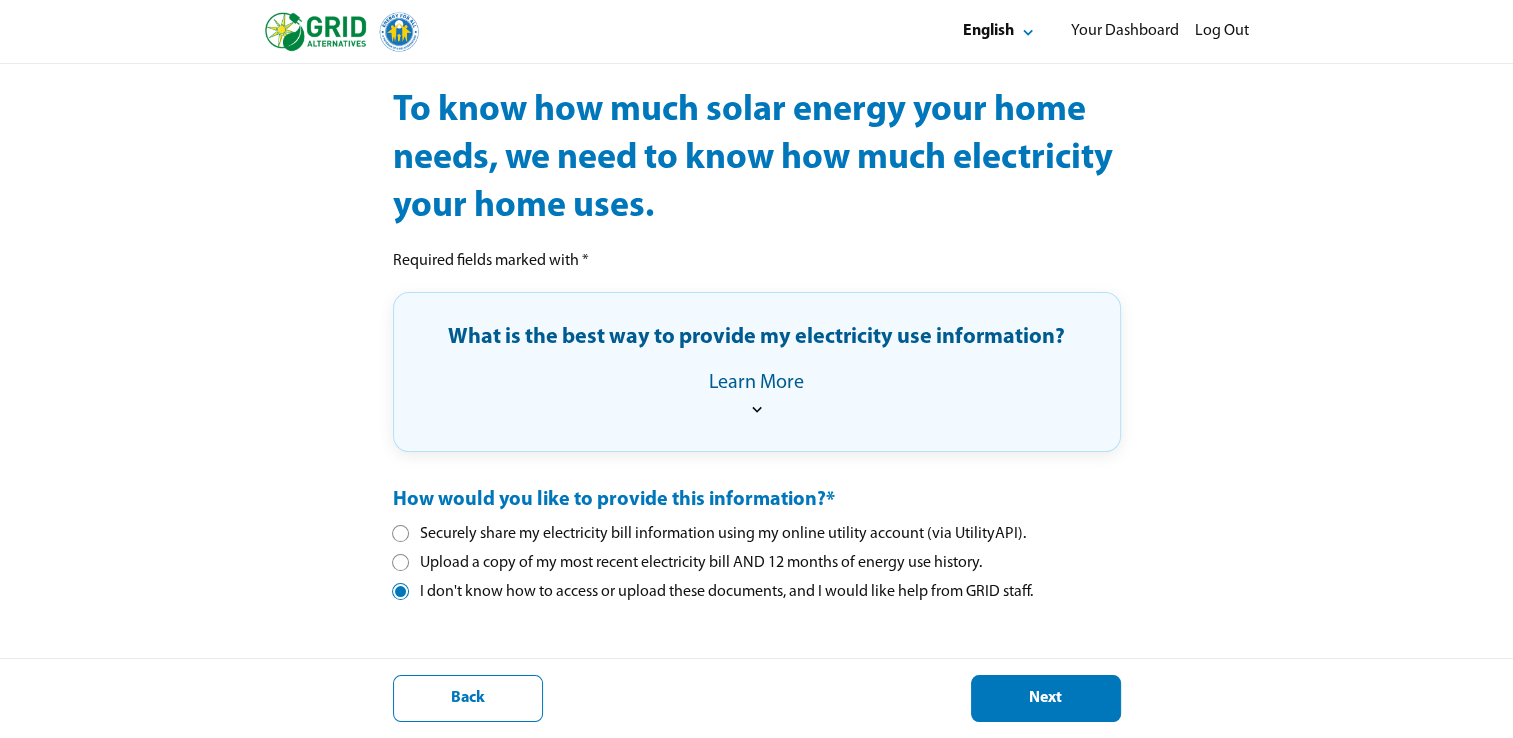 scroll, scrollTop: 8, scrollLeft: 11, axis: both 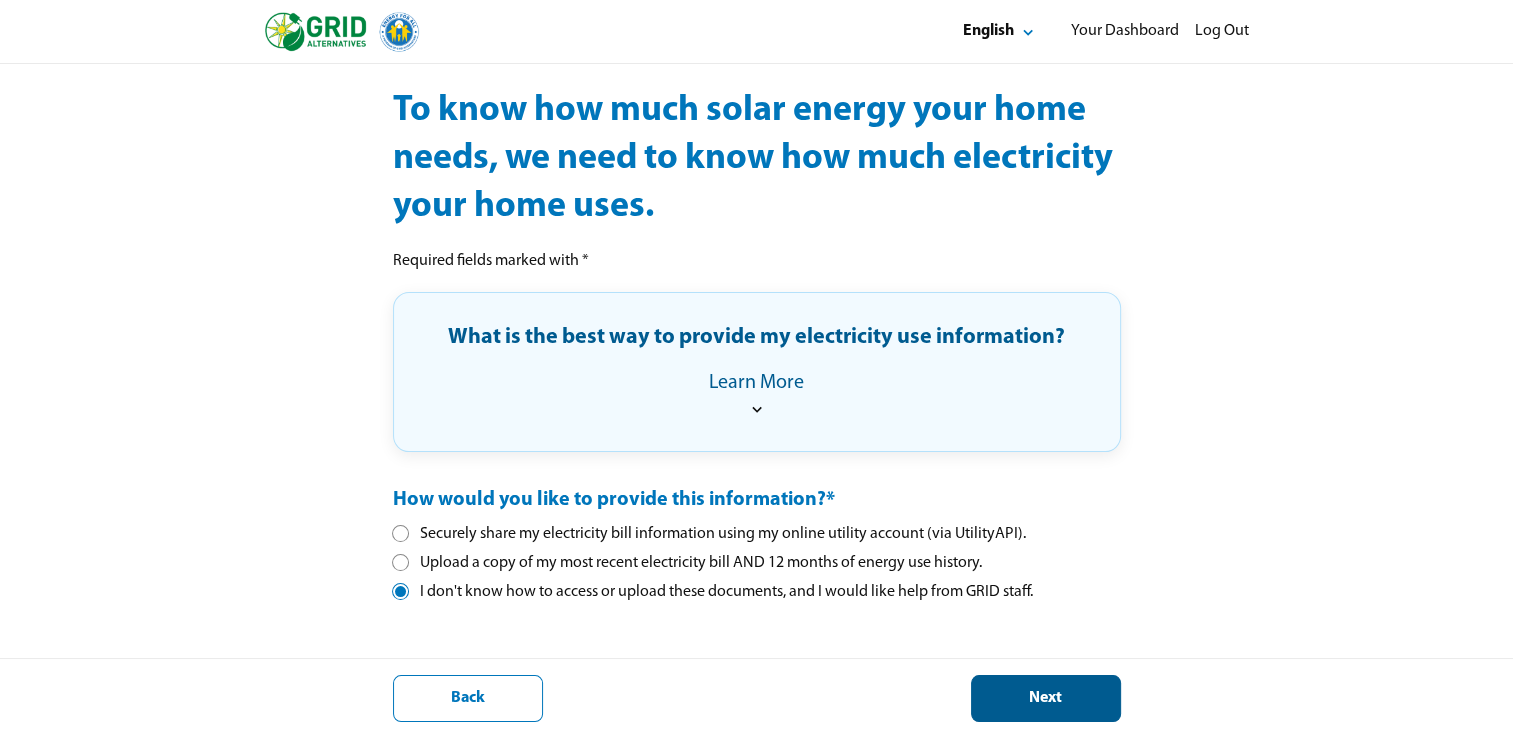 click on "Next" at bounding box center [1046, 698] 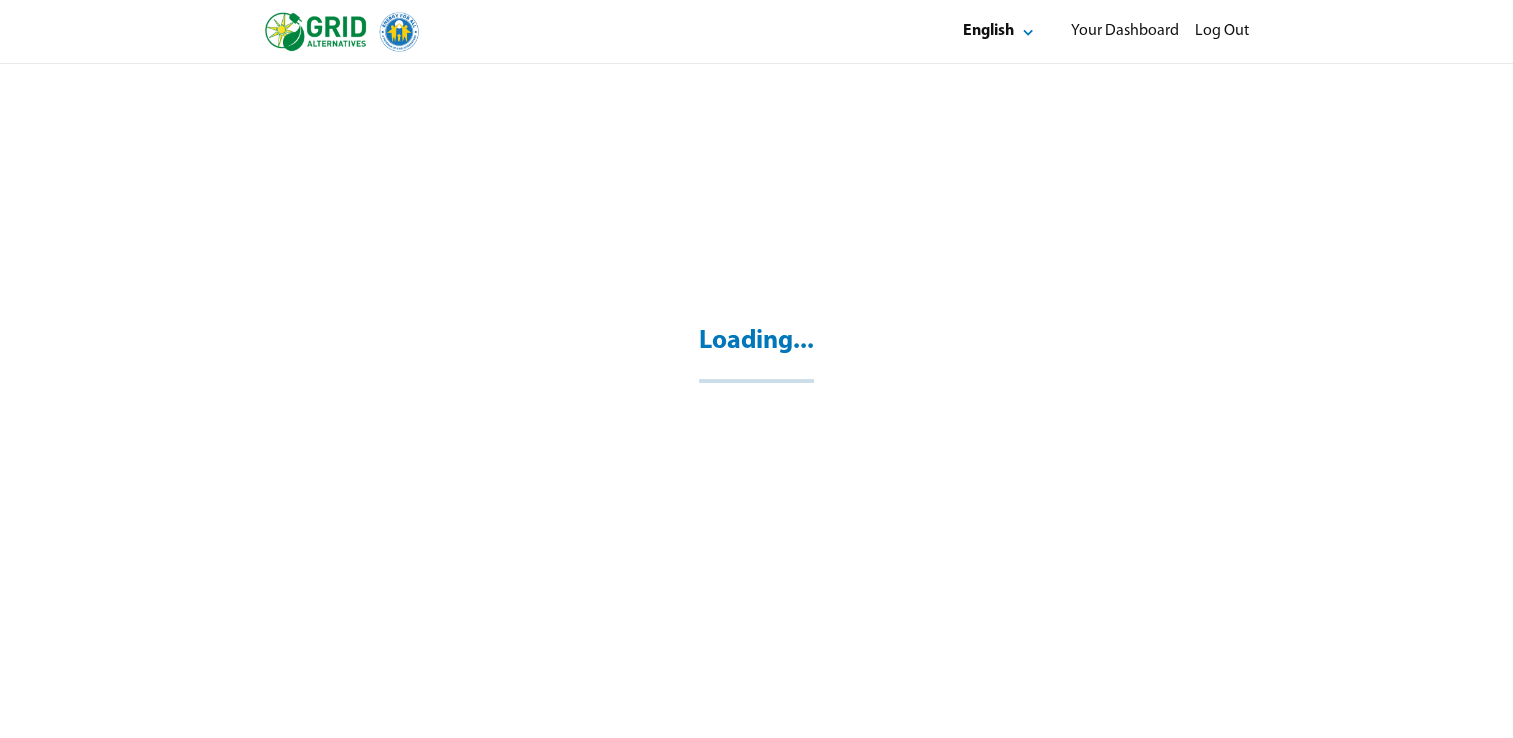 scroll, scrollTop: 64, scrollLeft: 0, axis: vertical 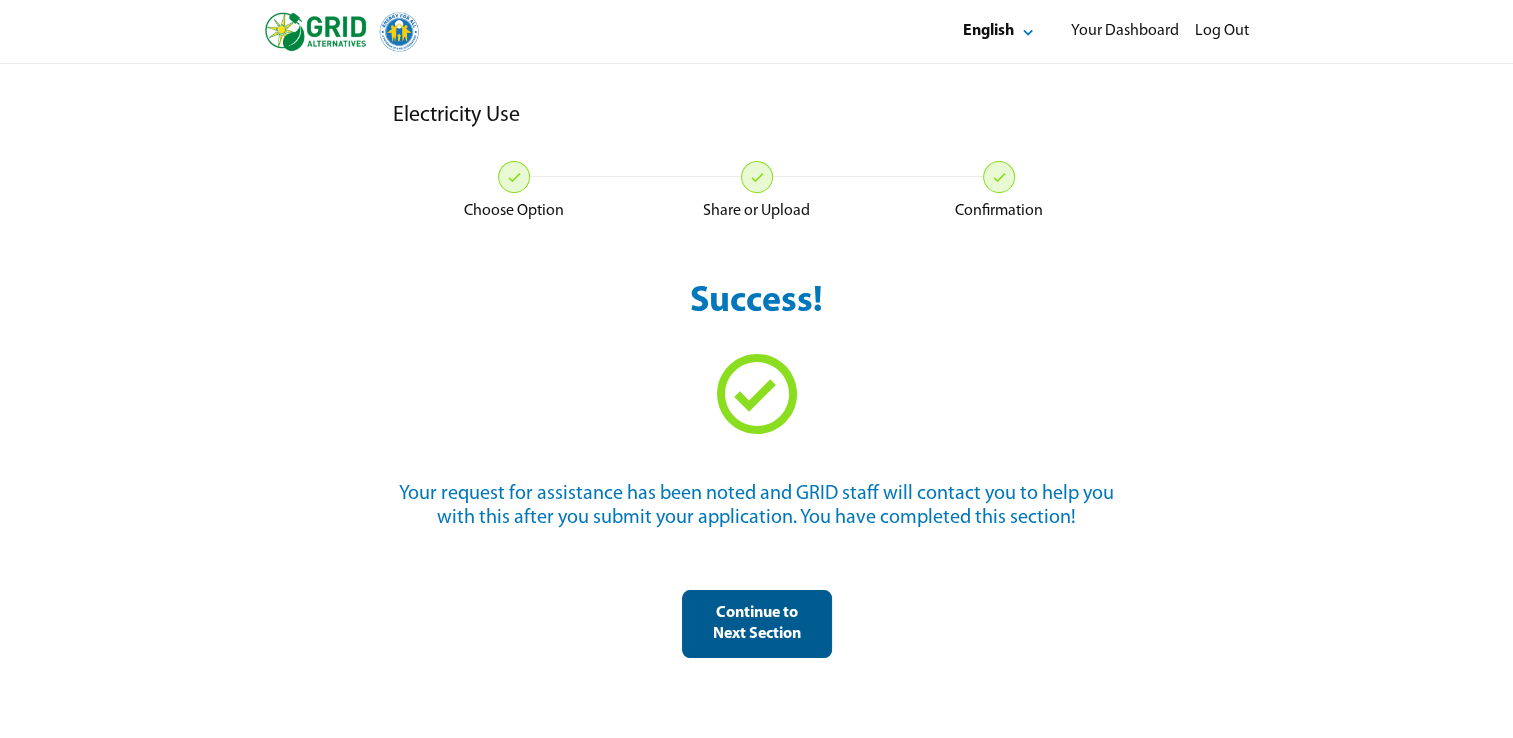 click on "Continue to Next Section" at bounding box center (757, 624) 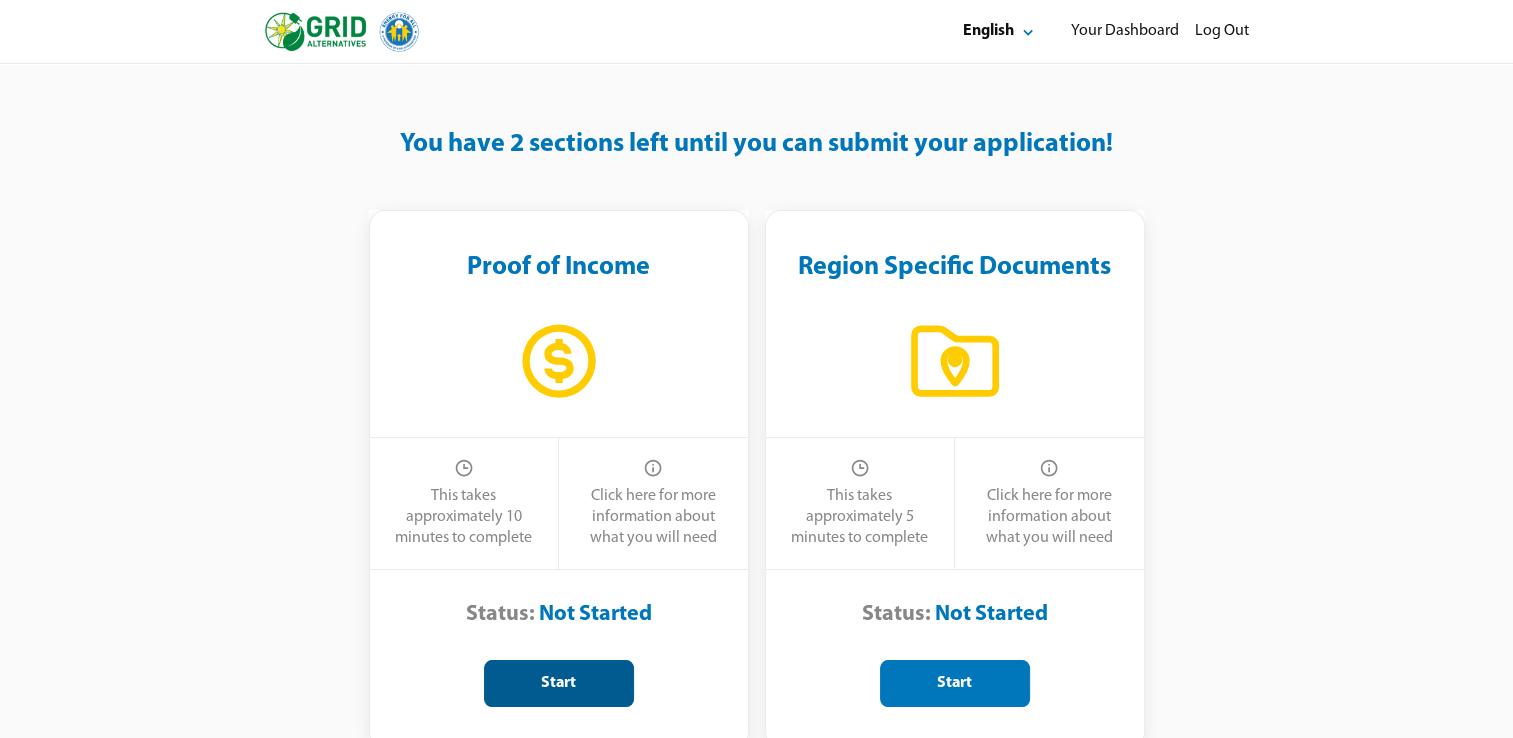 click on "Start" at bounding box center (559, 683) 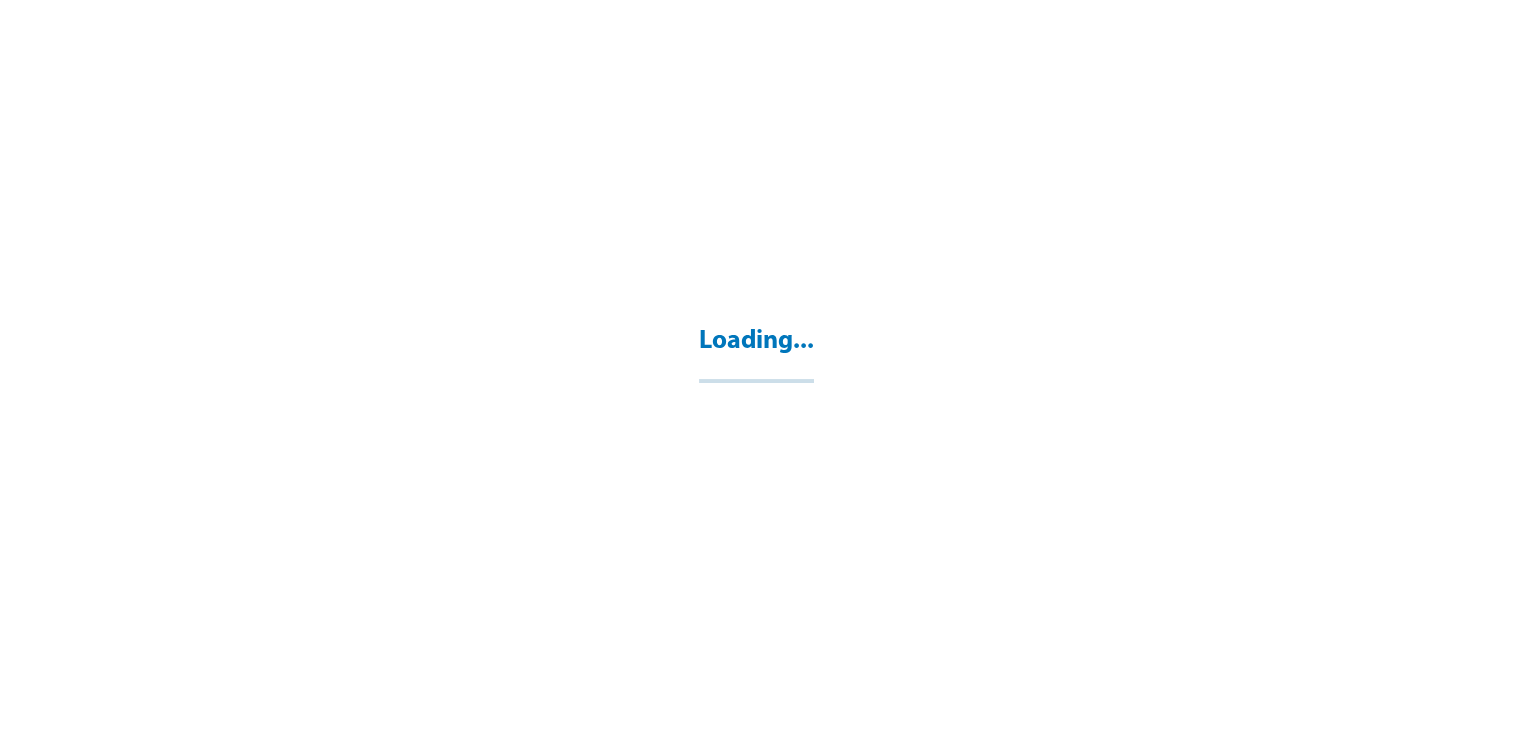 select on "**" 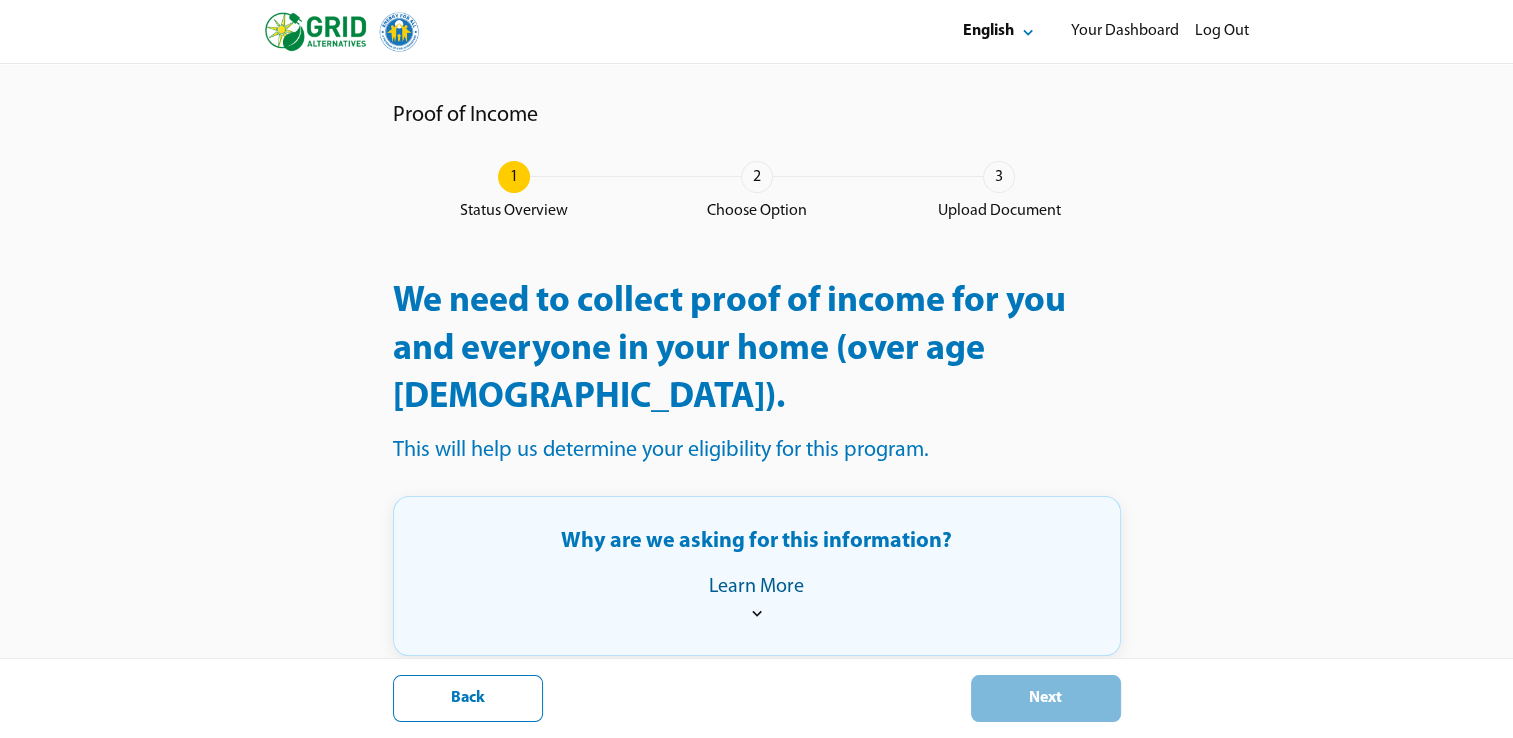 scroll, scrollTop: 380, scrollLeft: 0, axis: vertical 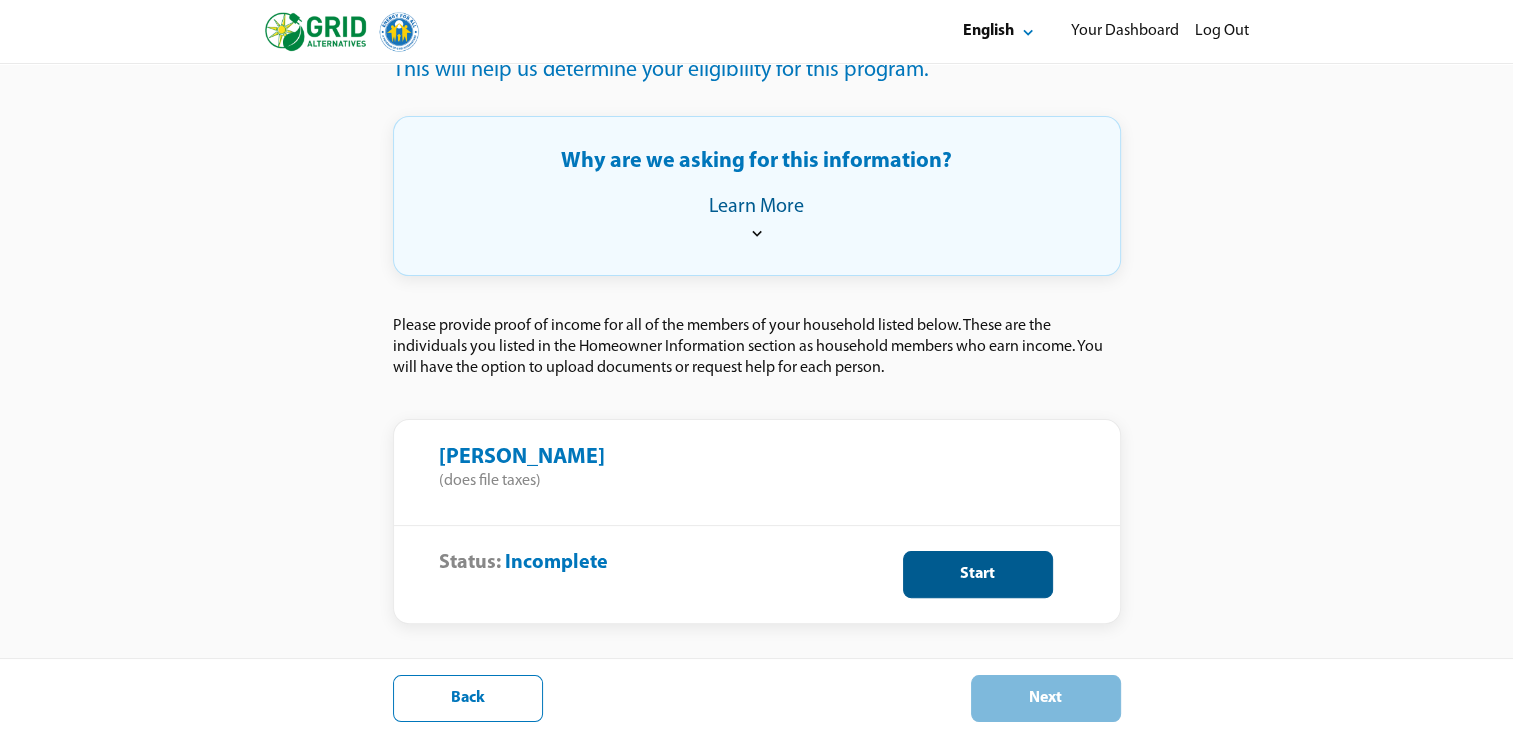 click on "Start" at bounding box center [978, 574] 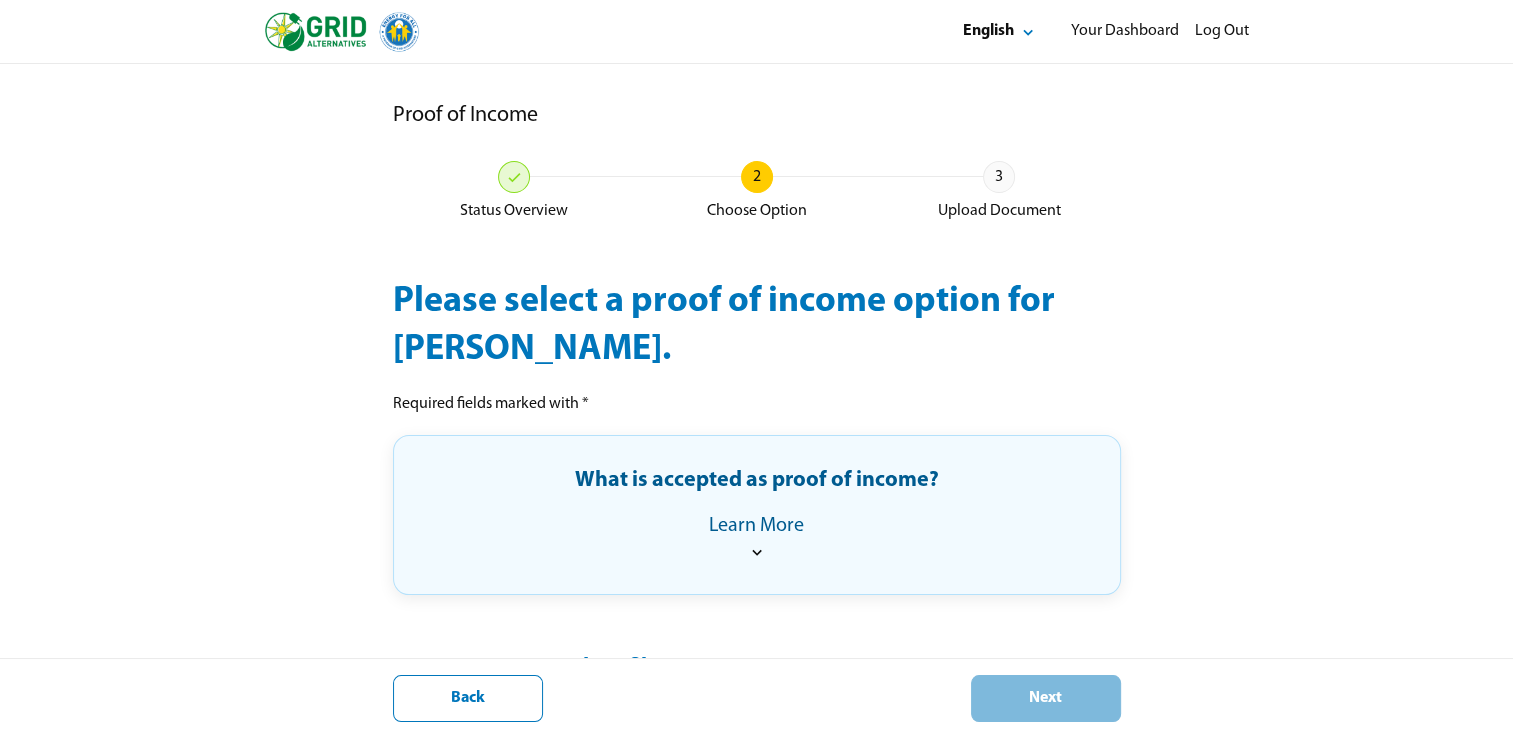 scroll, scrollTop: 192, scrollLeft: 0, axis: vertical 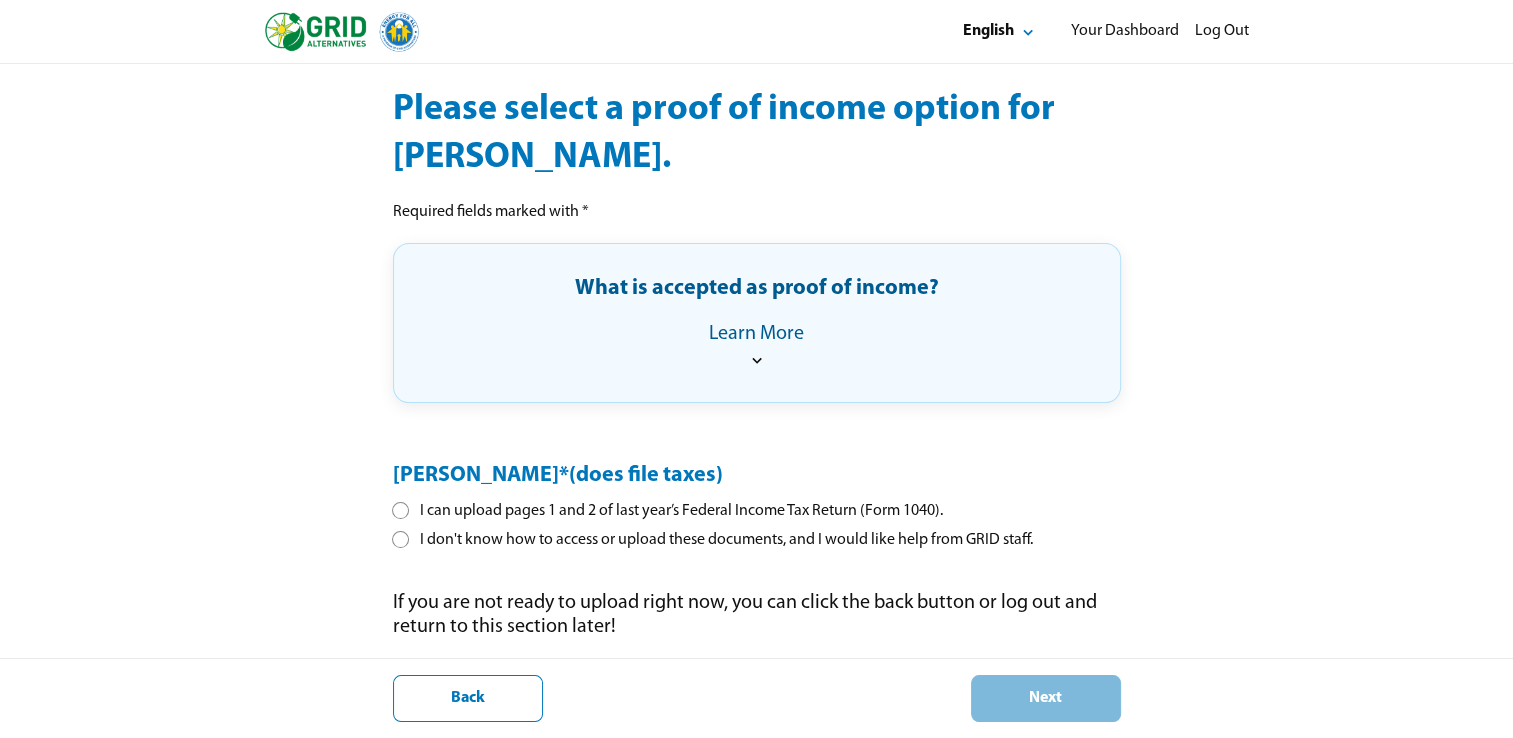 click on "I don't know how to access or upload these documents, and I would like help from GRID staff." at bounding box center (713, 540) 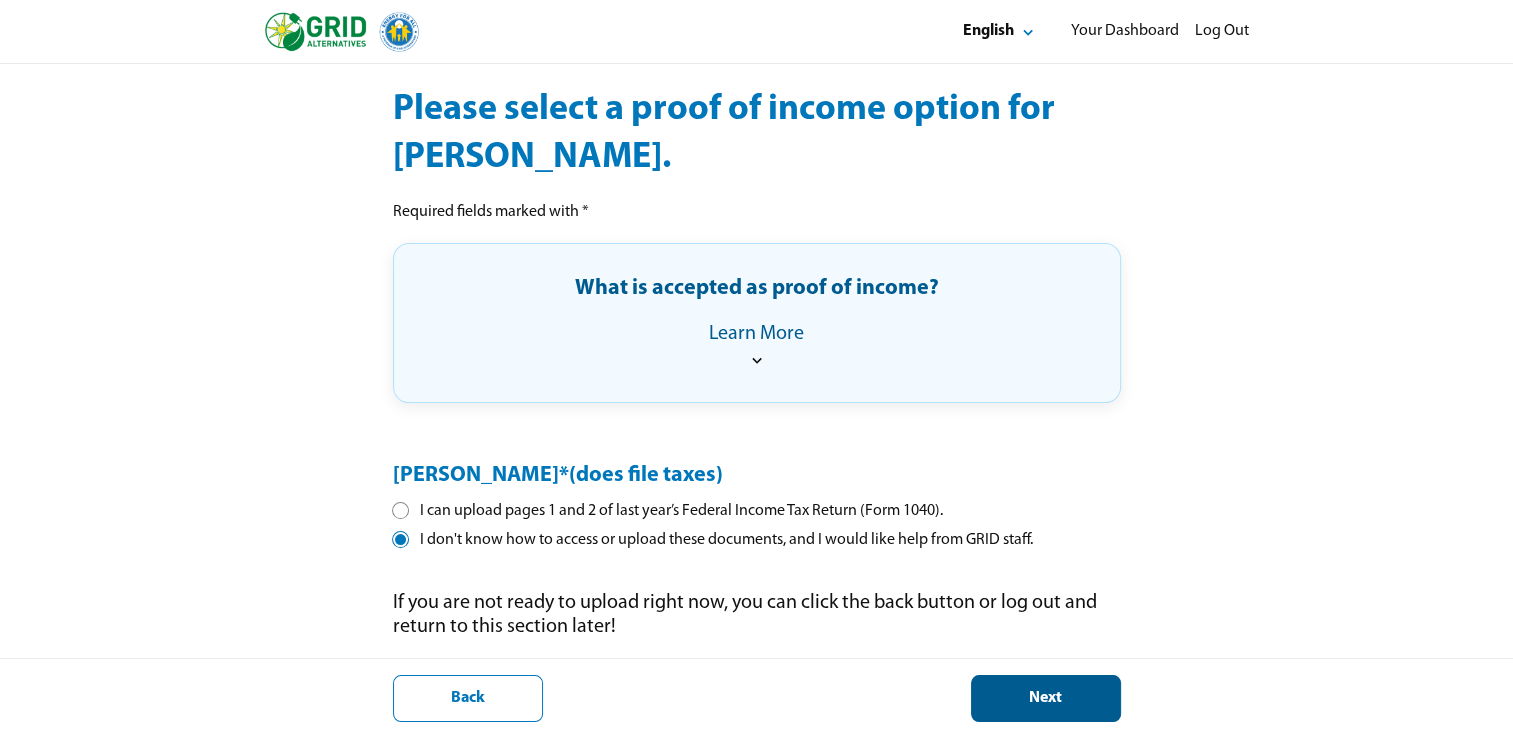 click on "Next" at bounding box center (1046, 698) 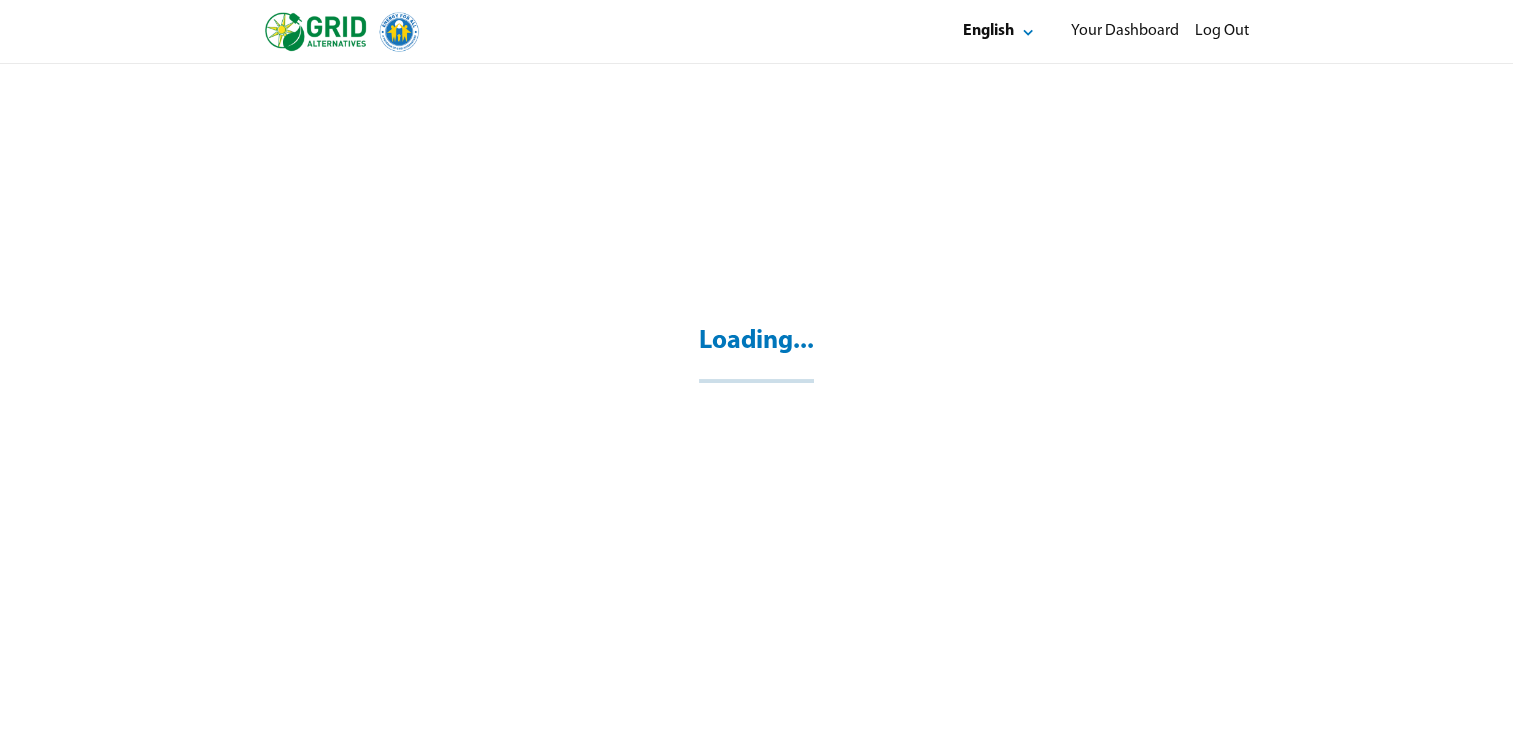 scroll 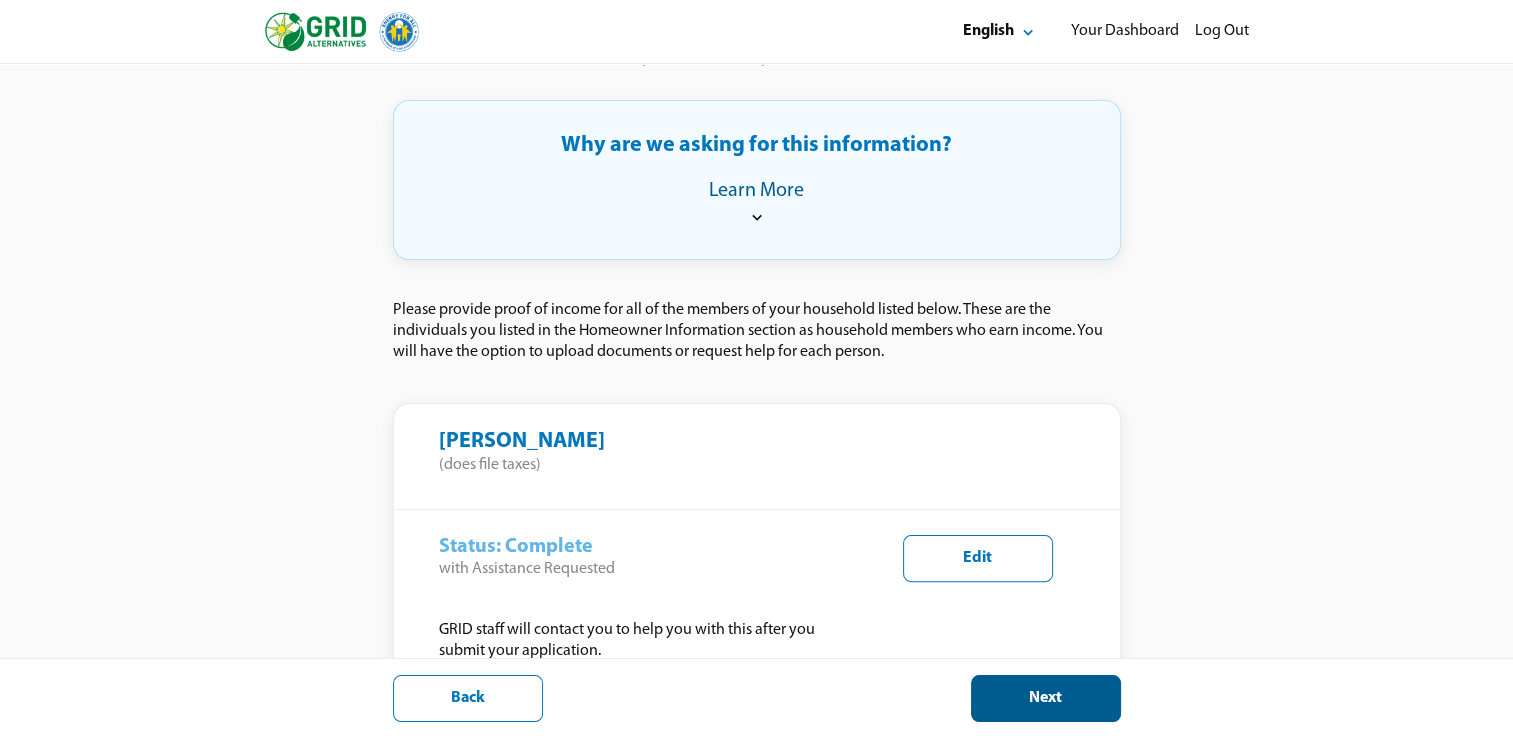click on "Next" at bounding box center [1046, 698] 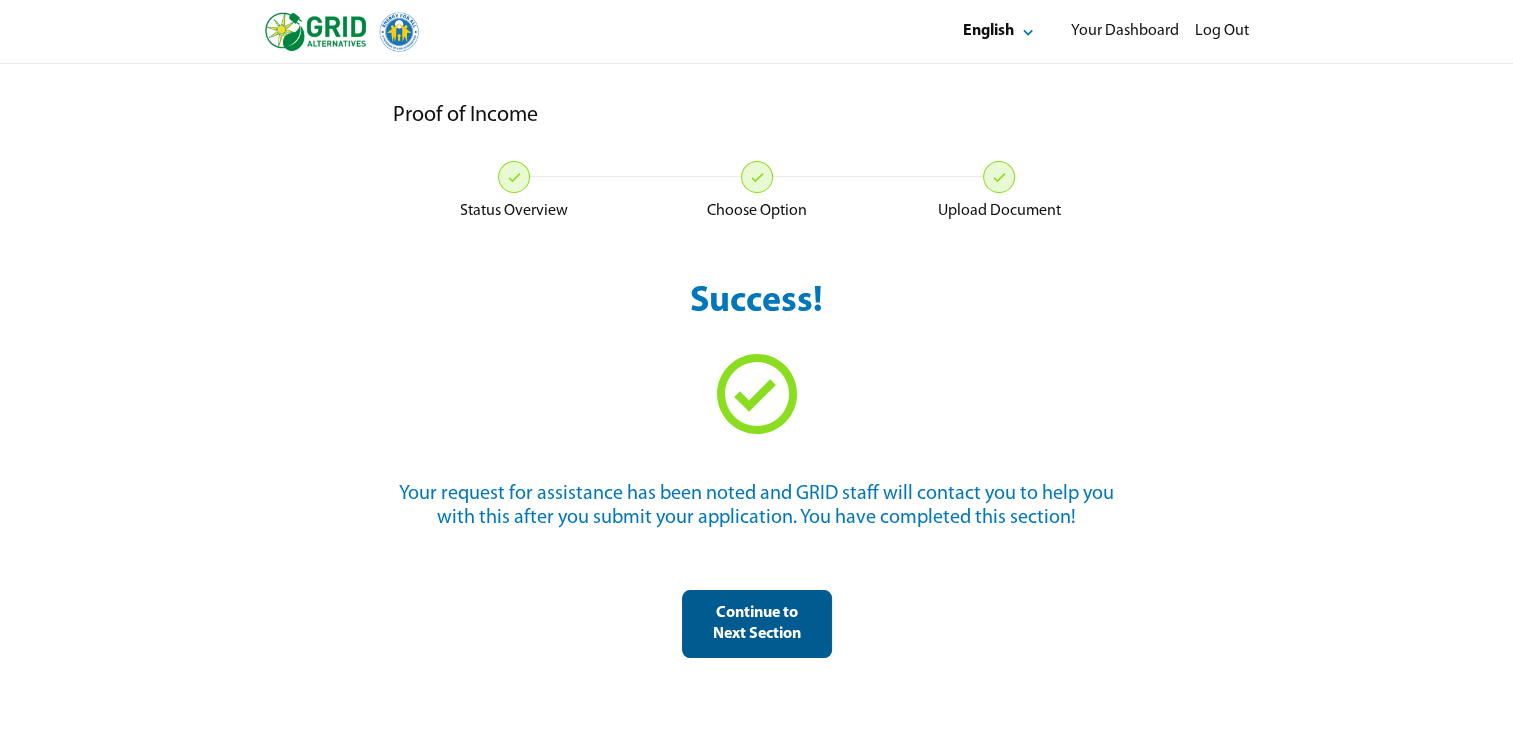 click on "Continue to Next Section" at bounding box center (757, 624) 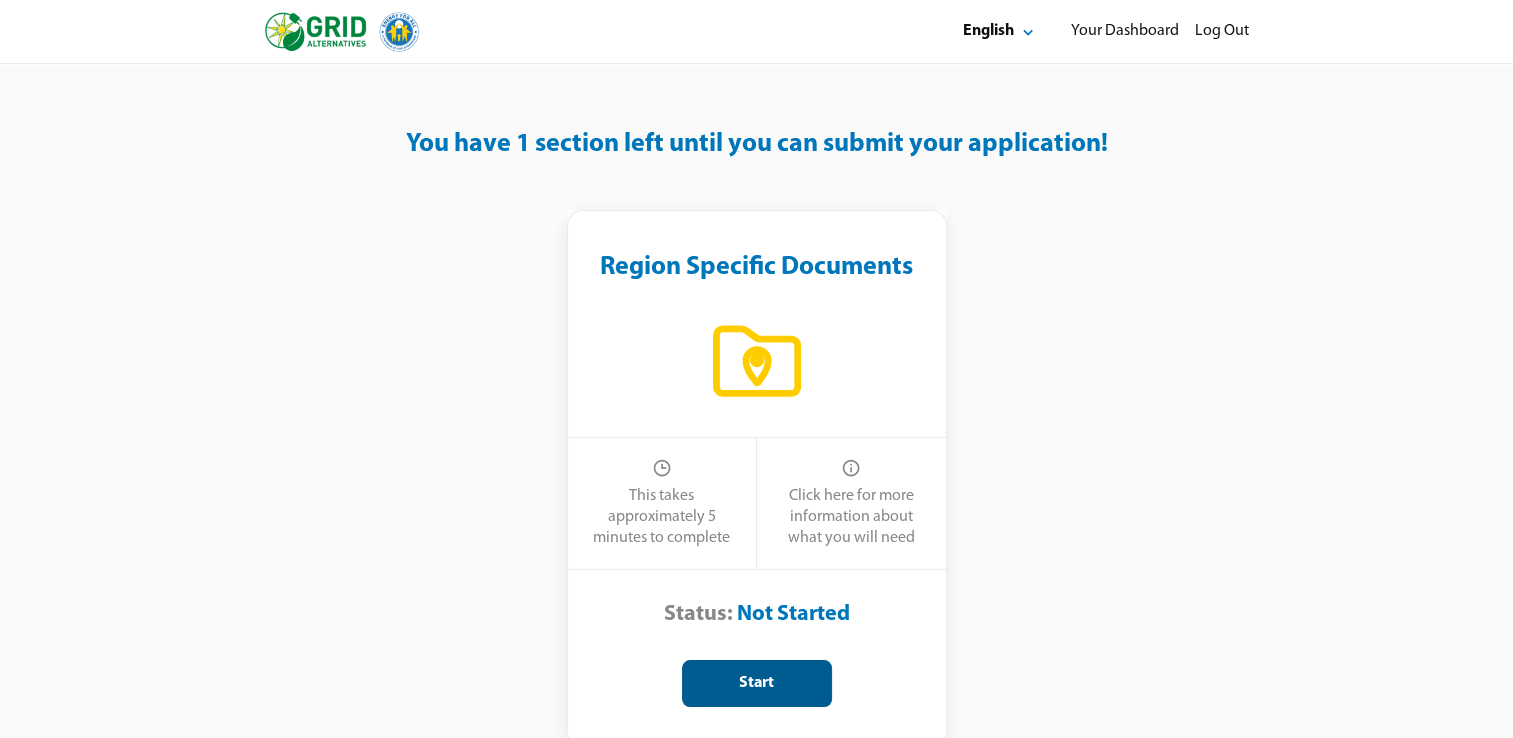 click on "Start" at bounding box center (757, 683) 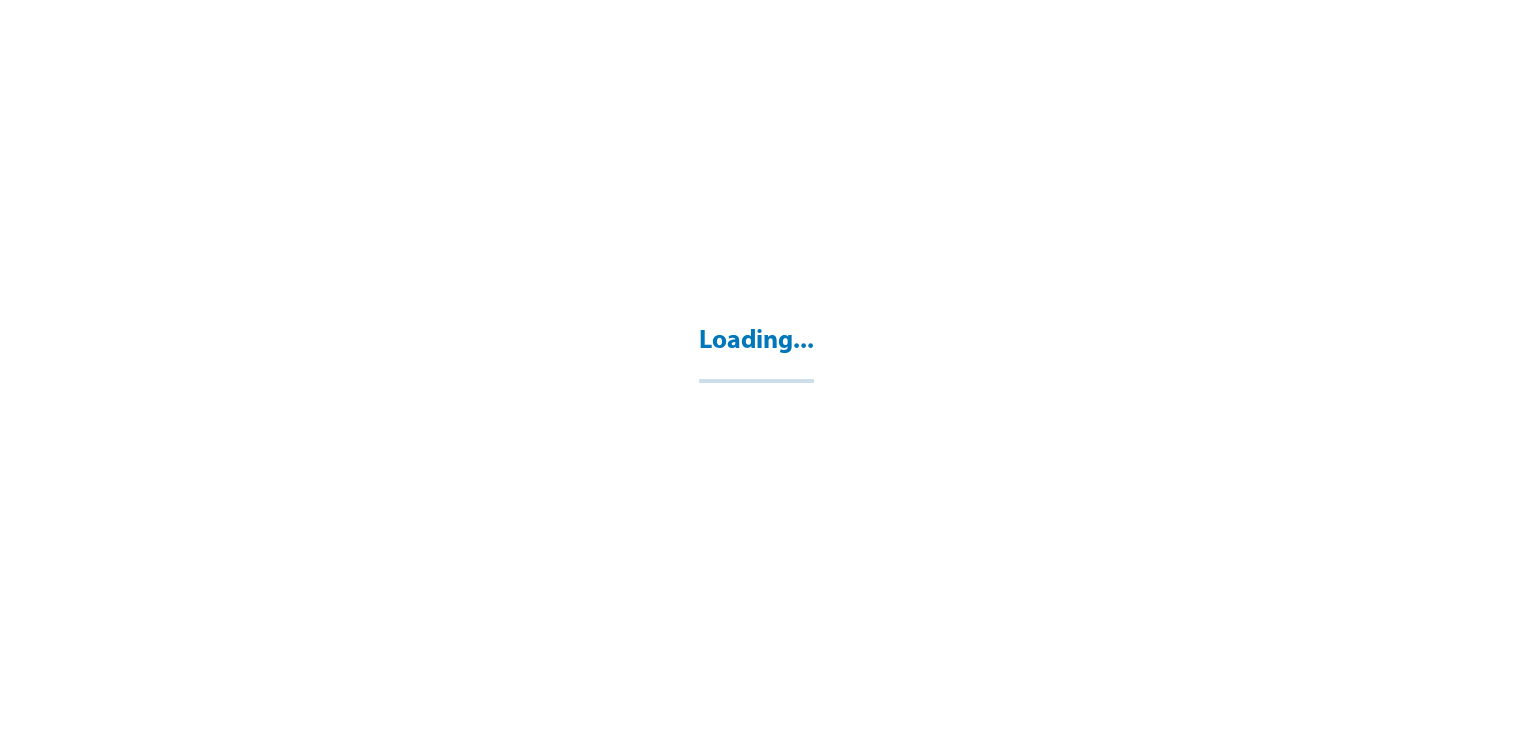 select on "**" 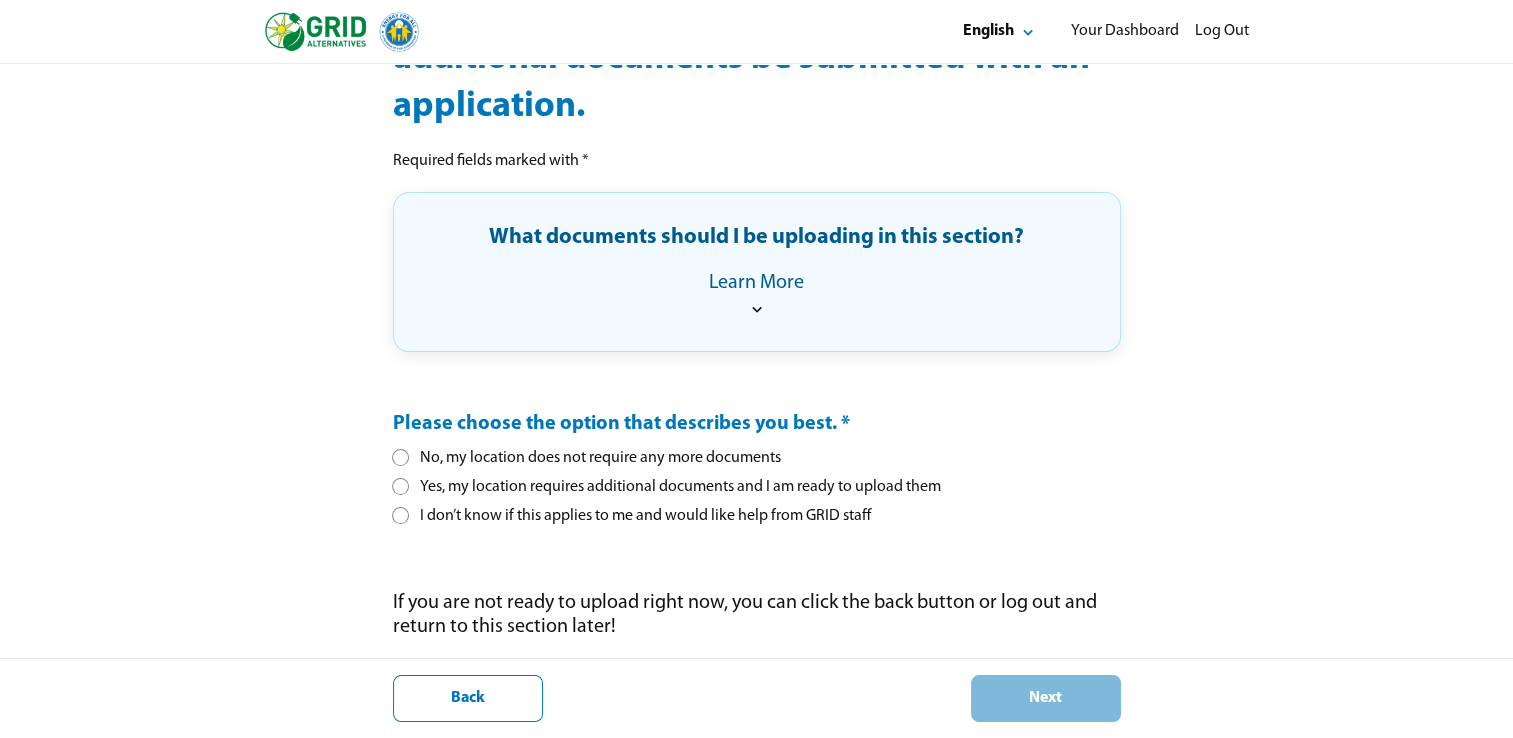 click on "No, my location does not require any more documents" at bounding box center [587, 458] 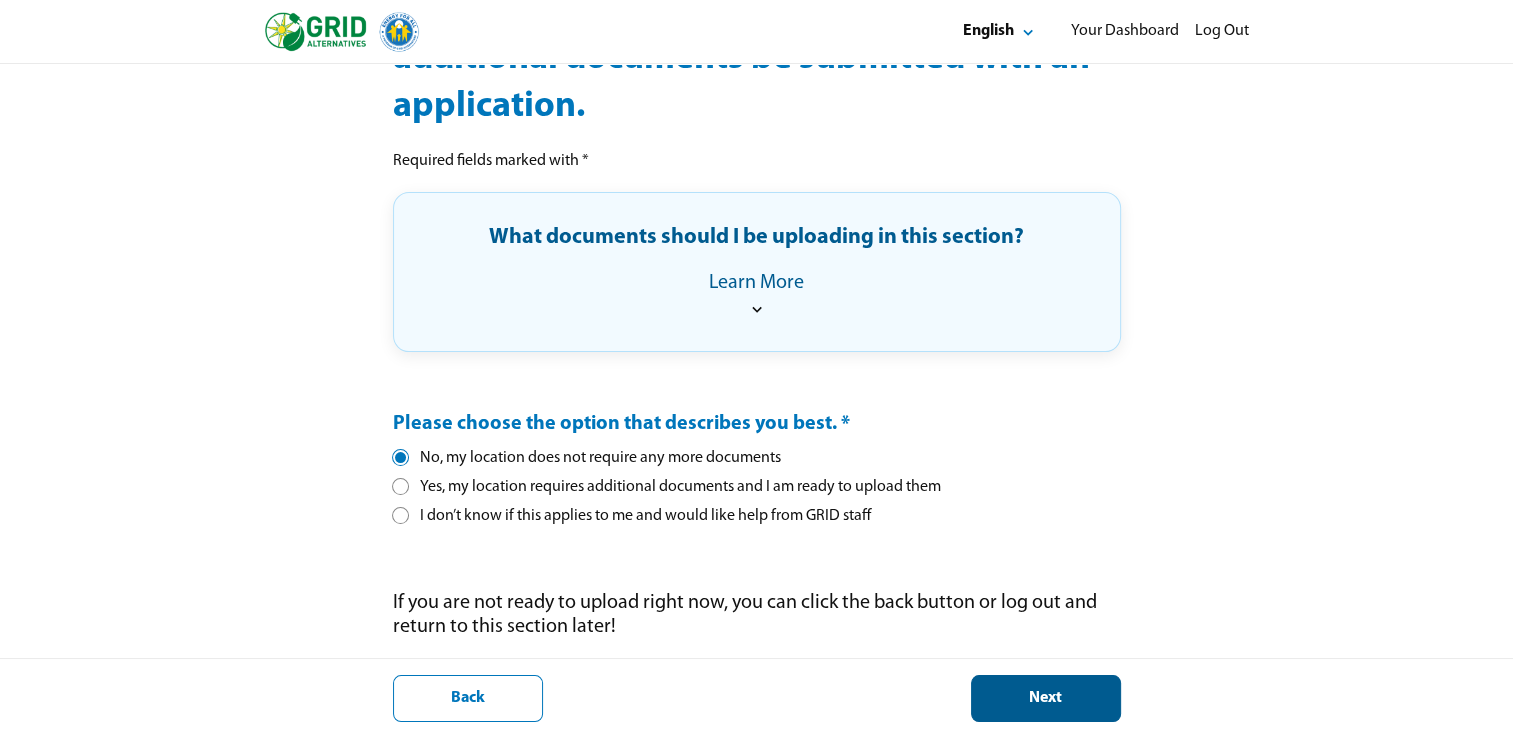 click on "Next" at bounding box center [1046, 698] 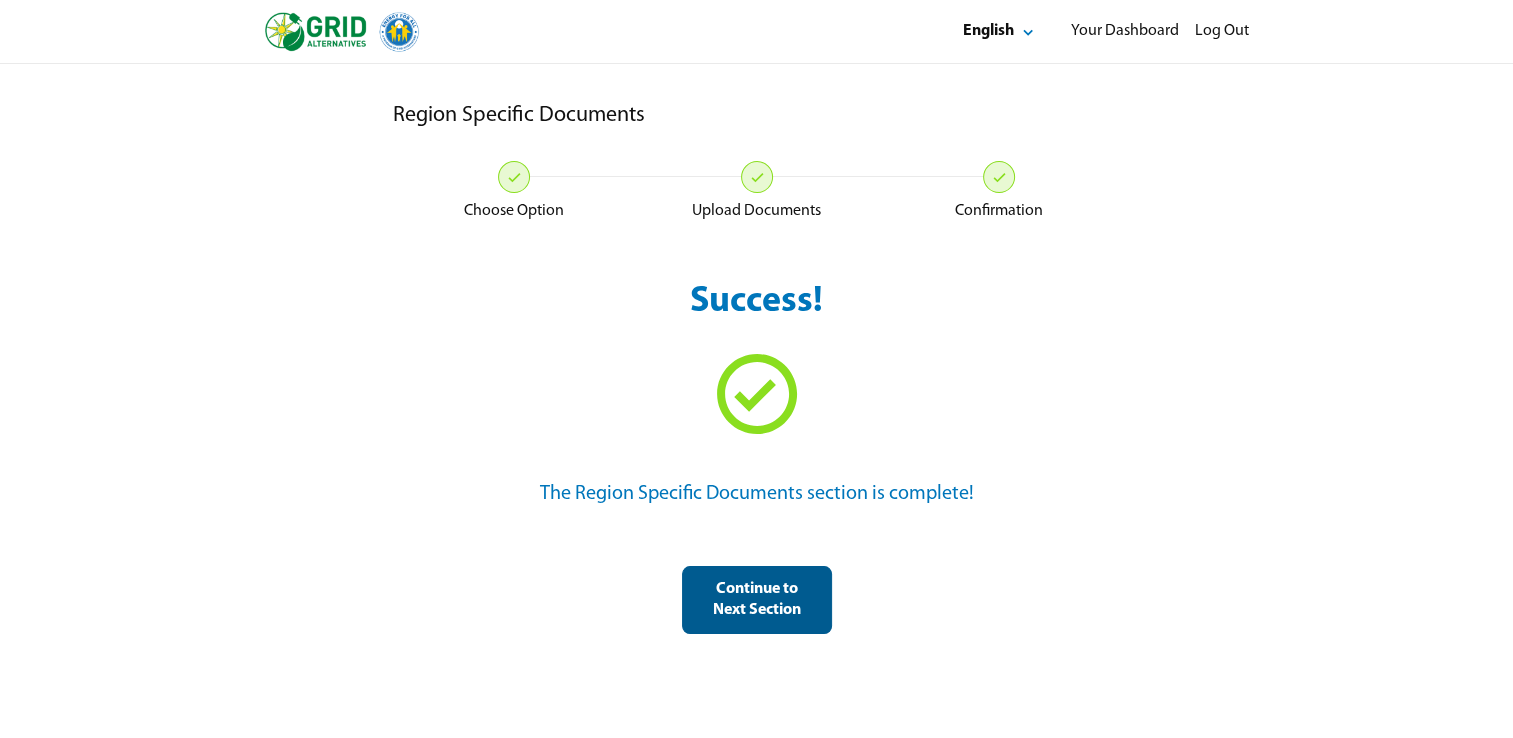click on "Continue to Next Section" at bounding box center (757, 600) 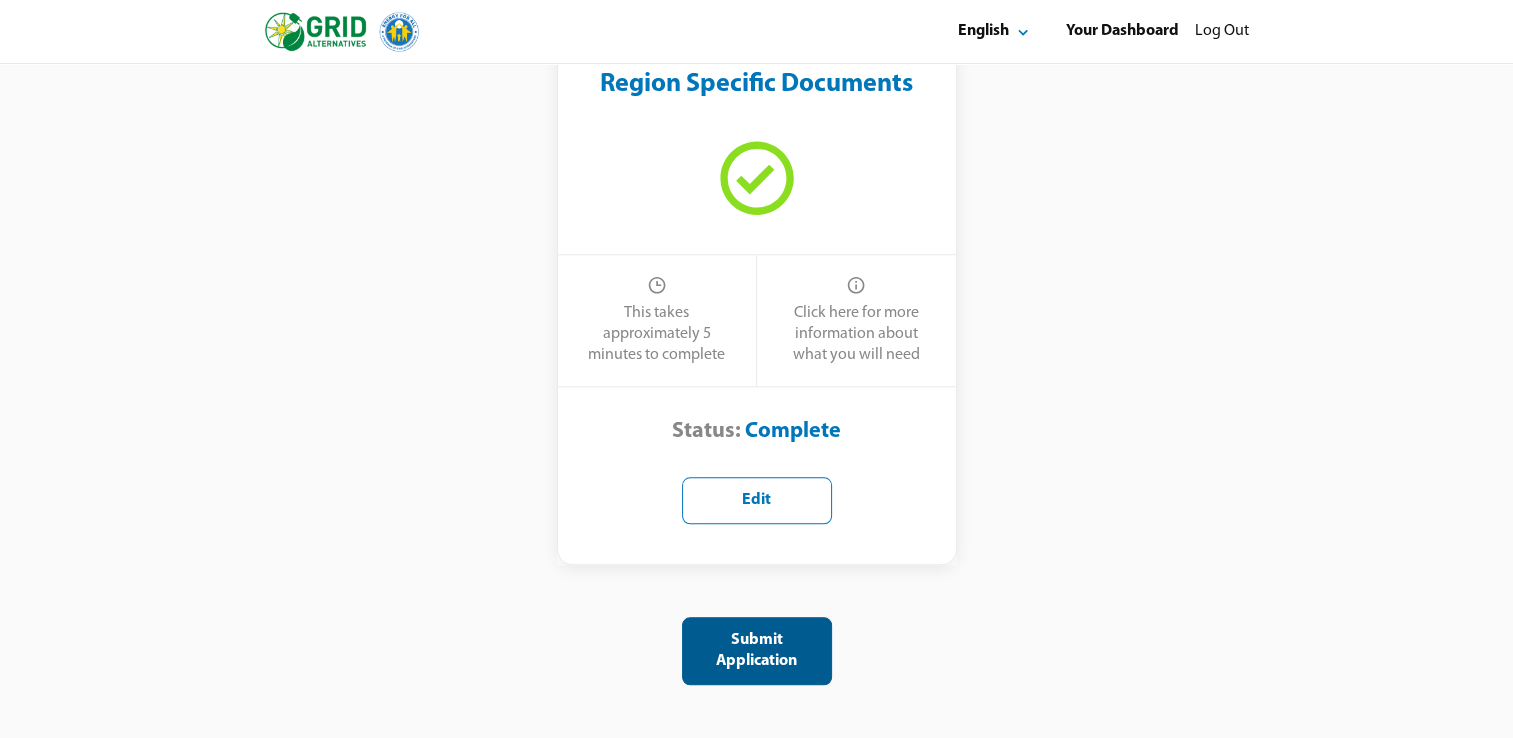 click on "Submit Application" at bounding box center (757, 651) 